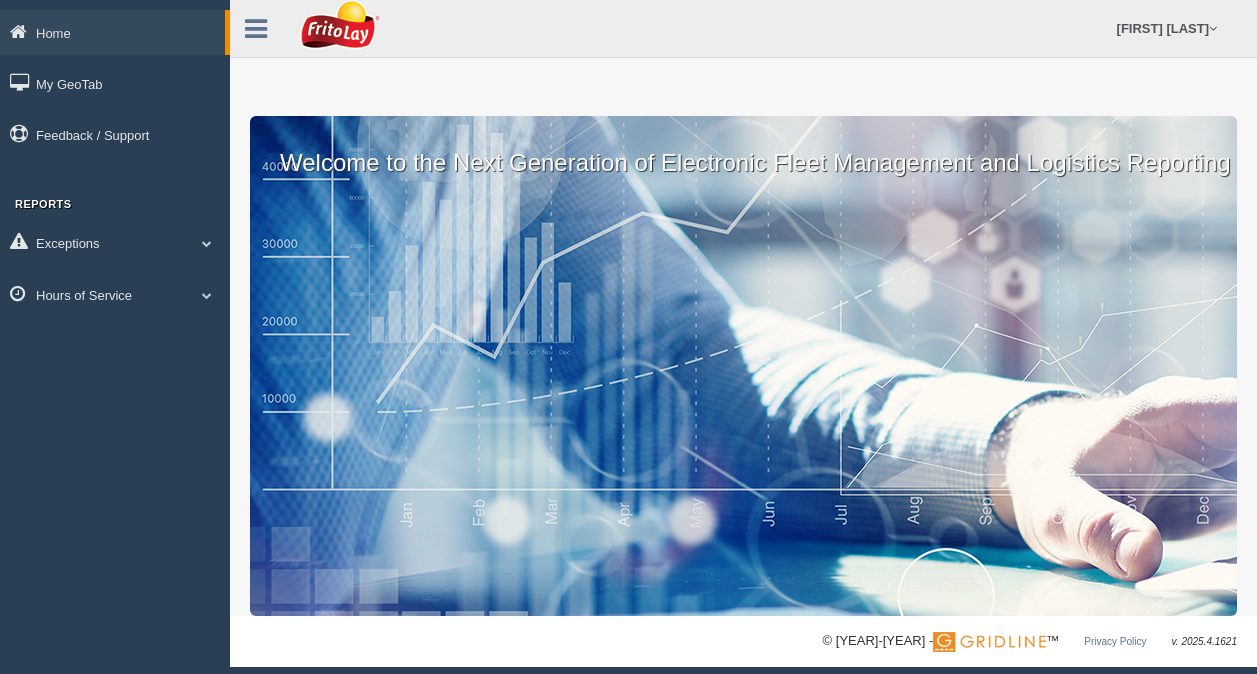 scroll, scrollTop: 0, scrollLeft: 0, axis: both 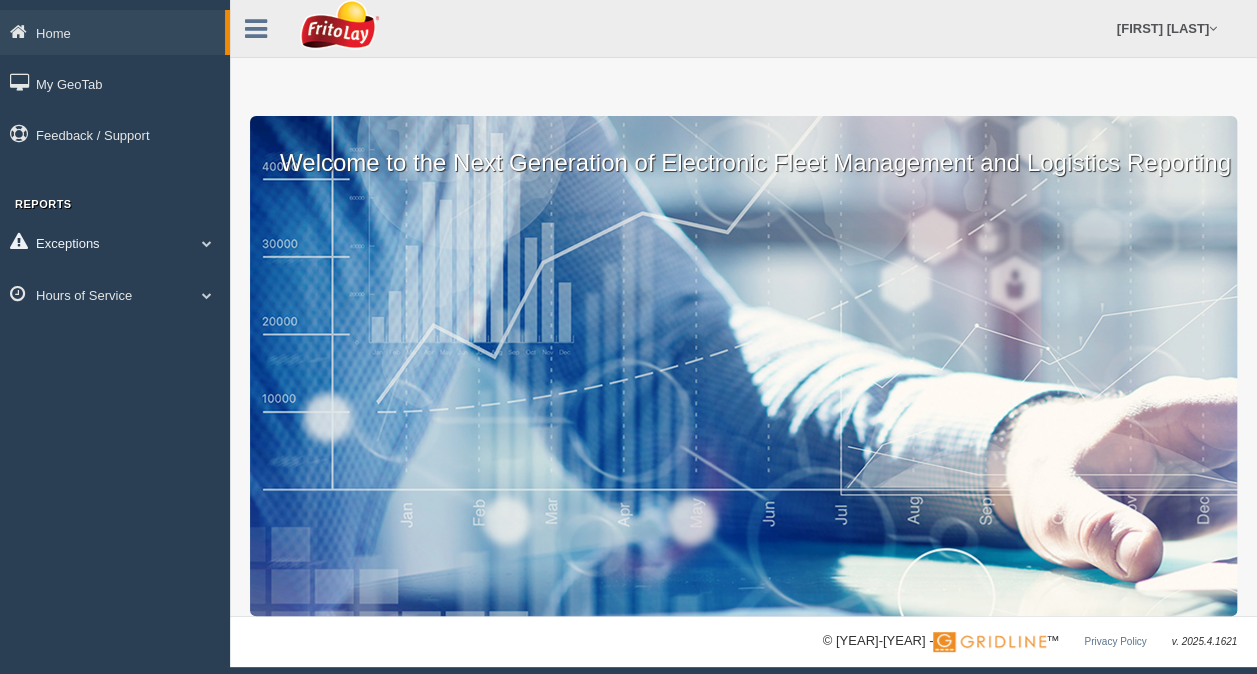click at bounding box center (207, 243) 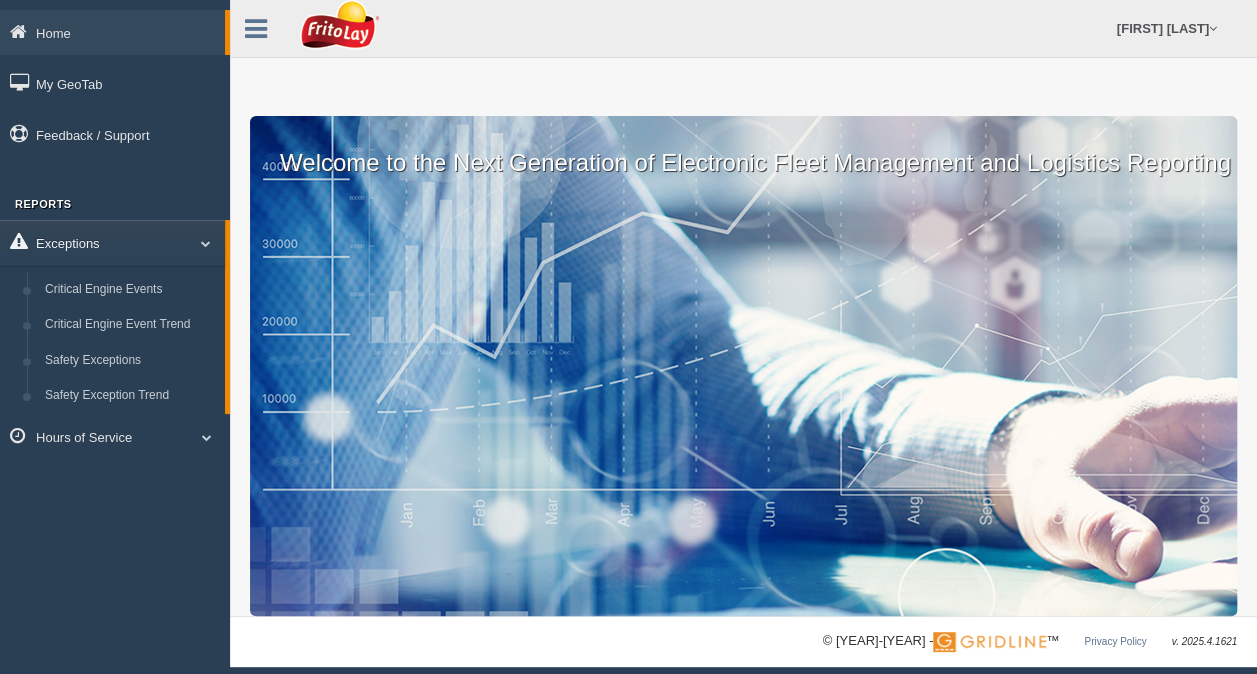 click on "Exceptions" at bounding box center [112, 242] 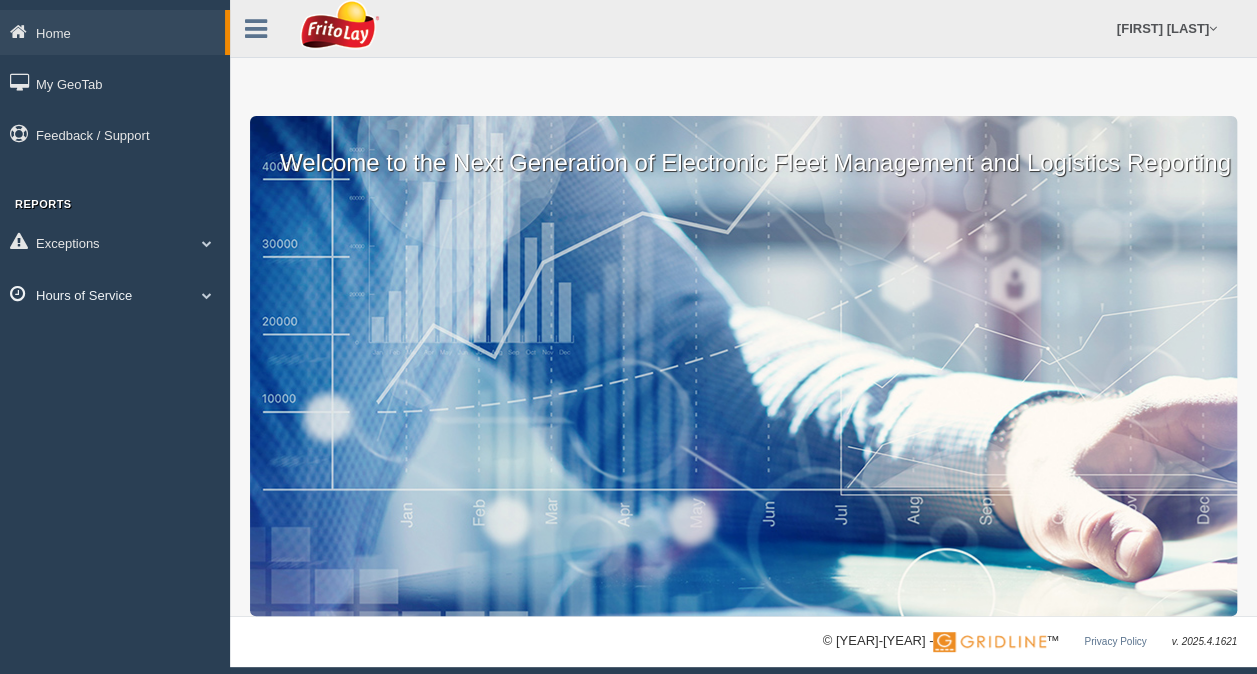 click on "Hours of Service" at bounding box center (112, 32) 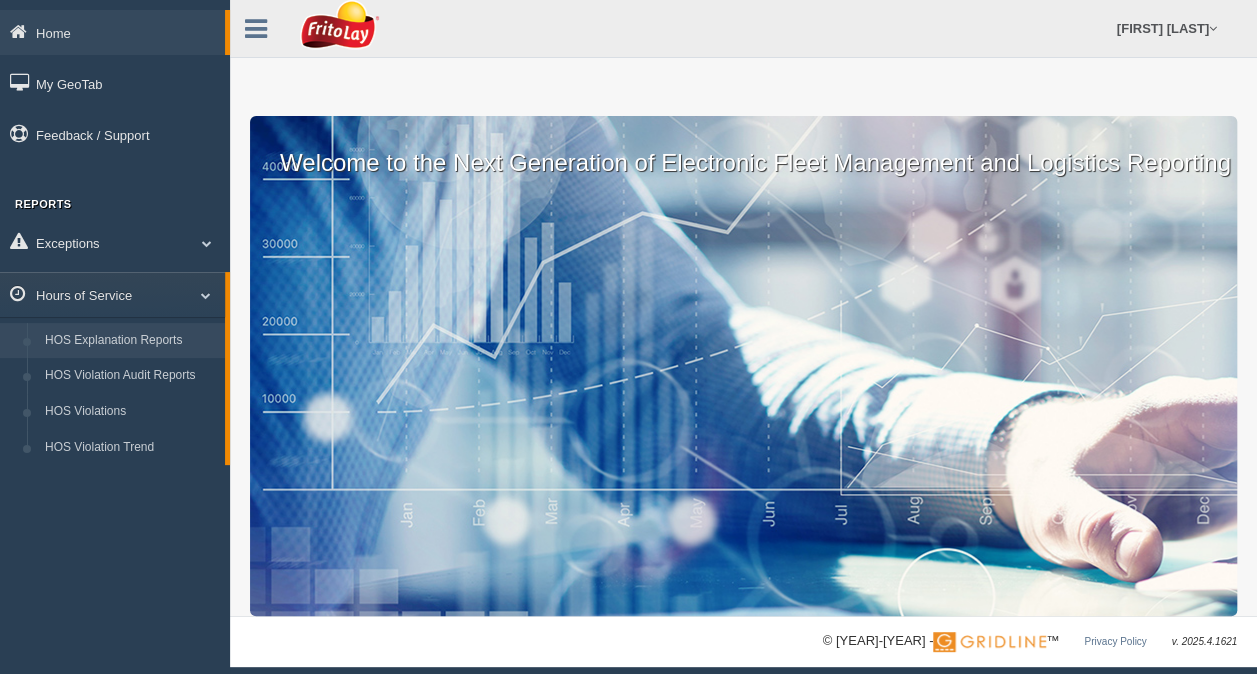 click on "HOS Explanation Reports" at bounding box center [130, 341] 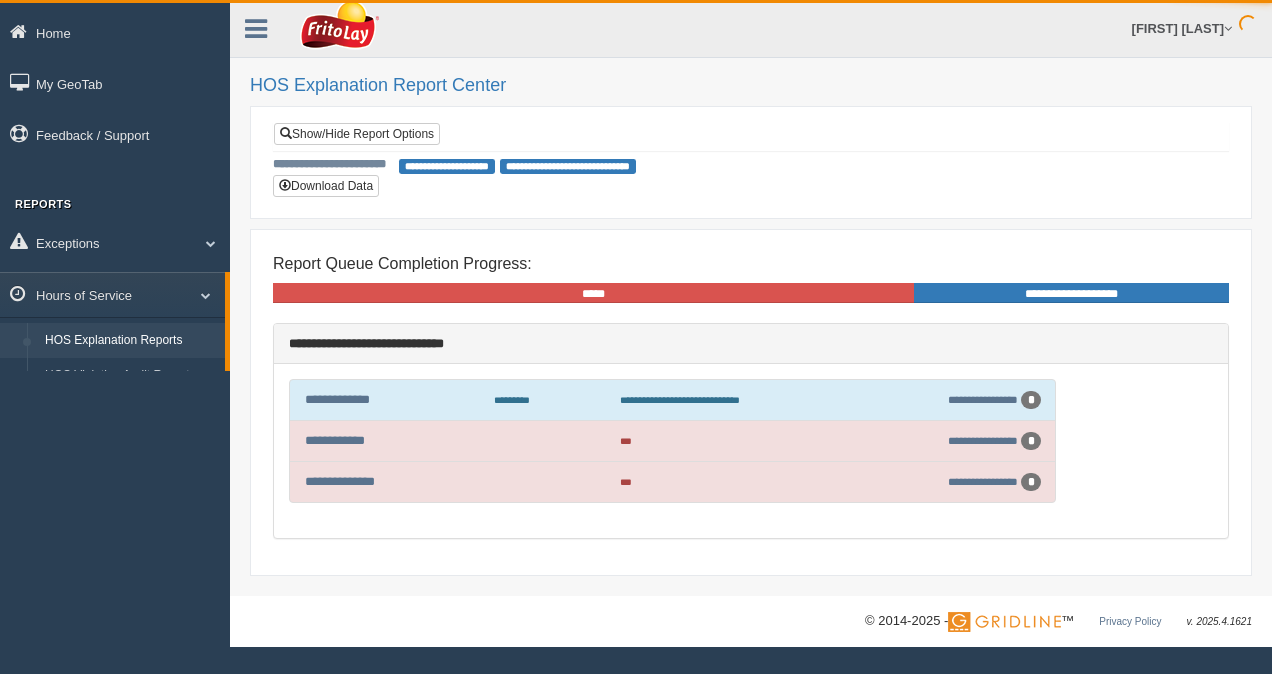 scroll, scrollTop: 0, scrollLeft: 0, axis: both 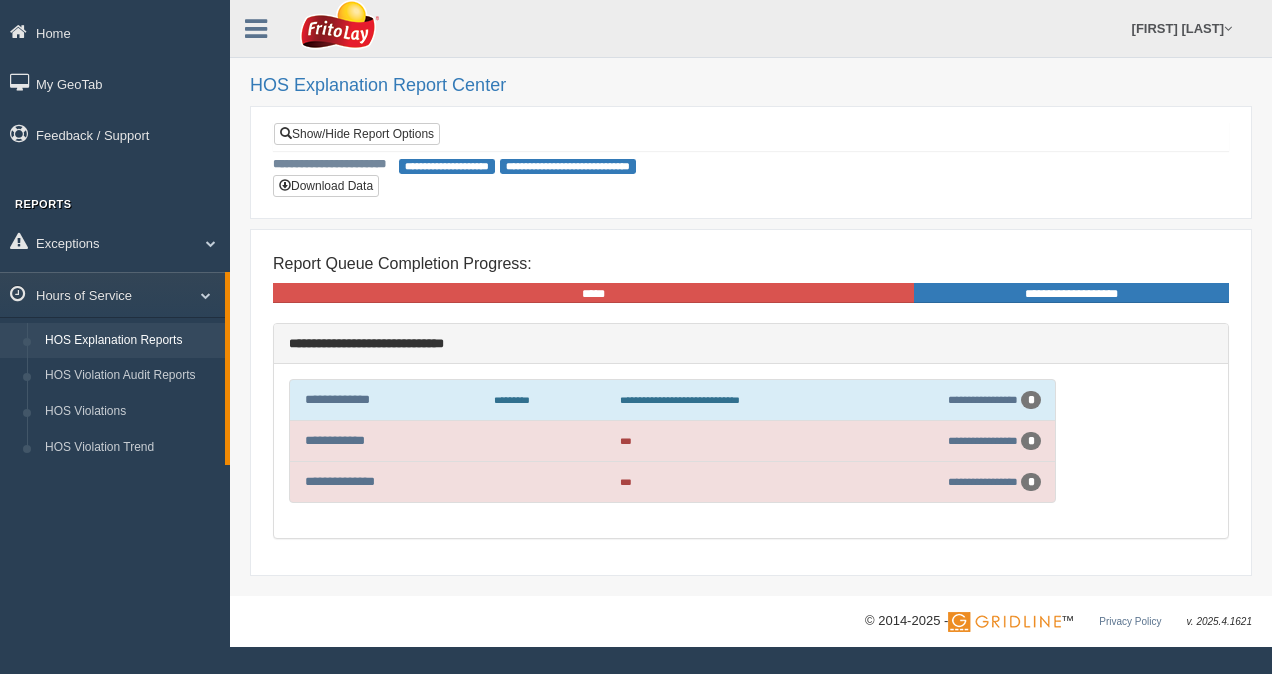 click on "**********" at bounding box center (1071, 293) 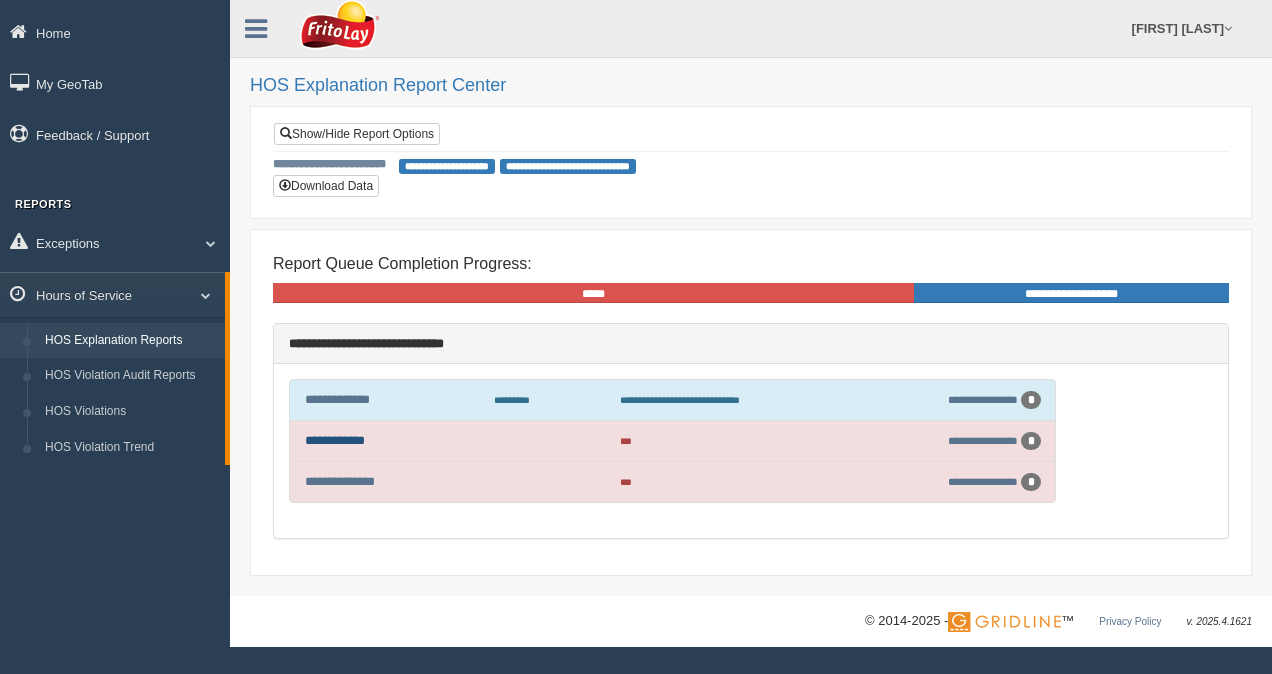 click on "**********" at bounding box center [335, 440] 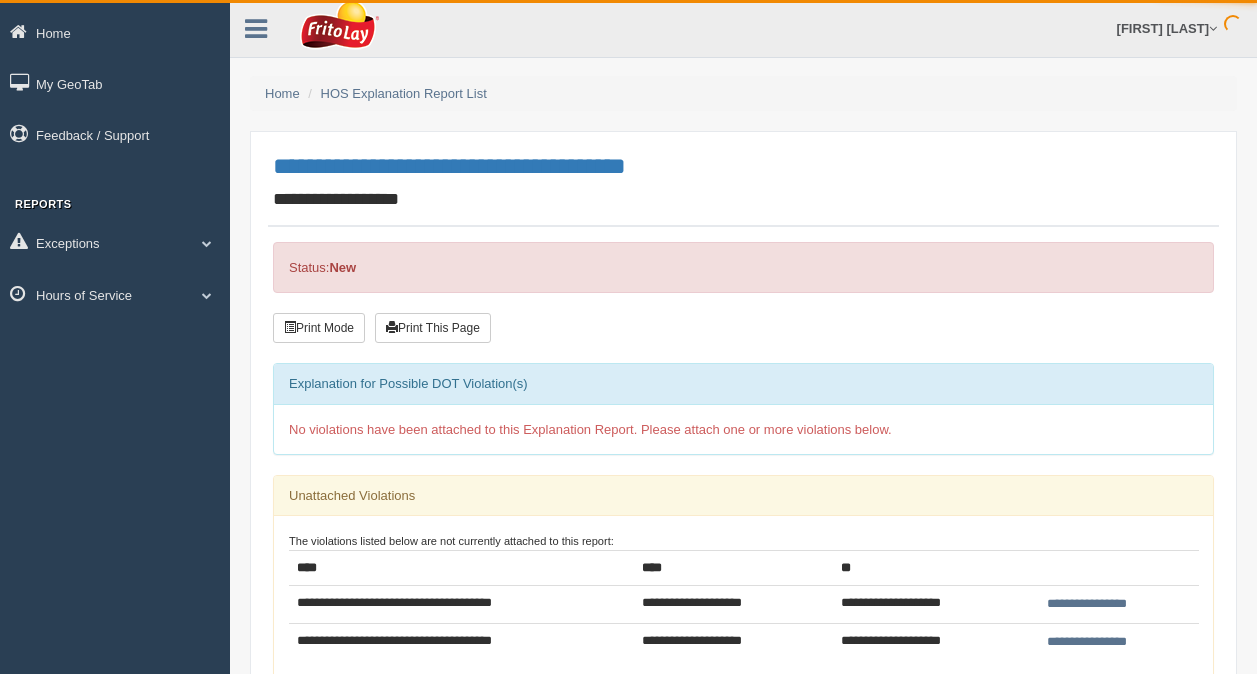 scroll, scrollTop: 0, scrollLeft: 0, axis: both 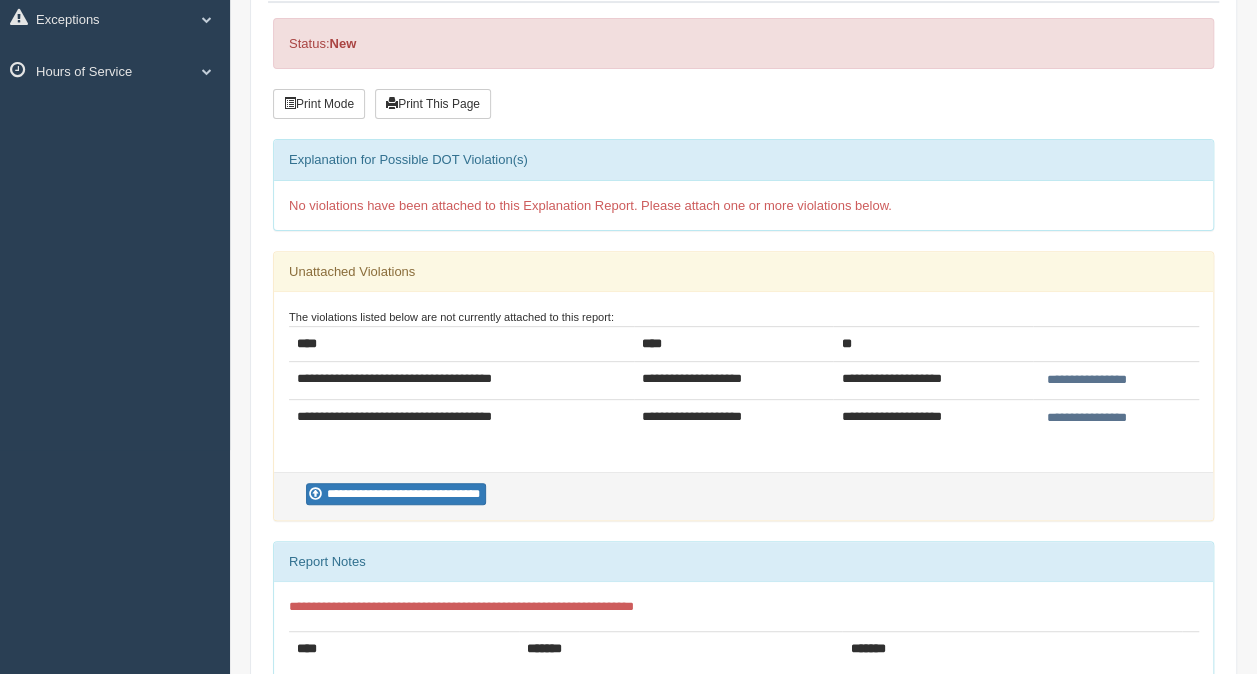 click on "**********" at bounding box center [1087, 380] 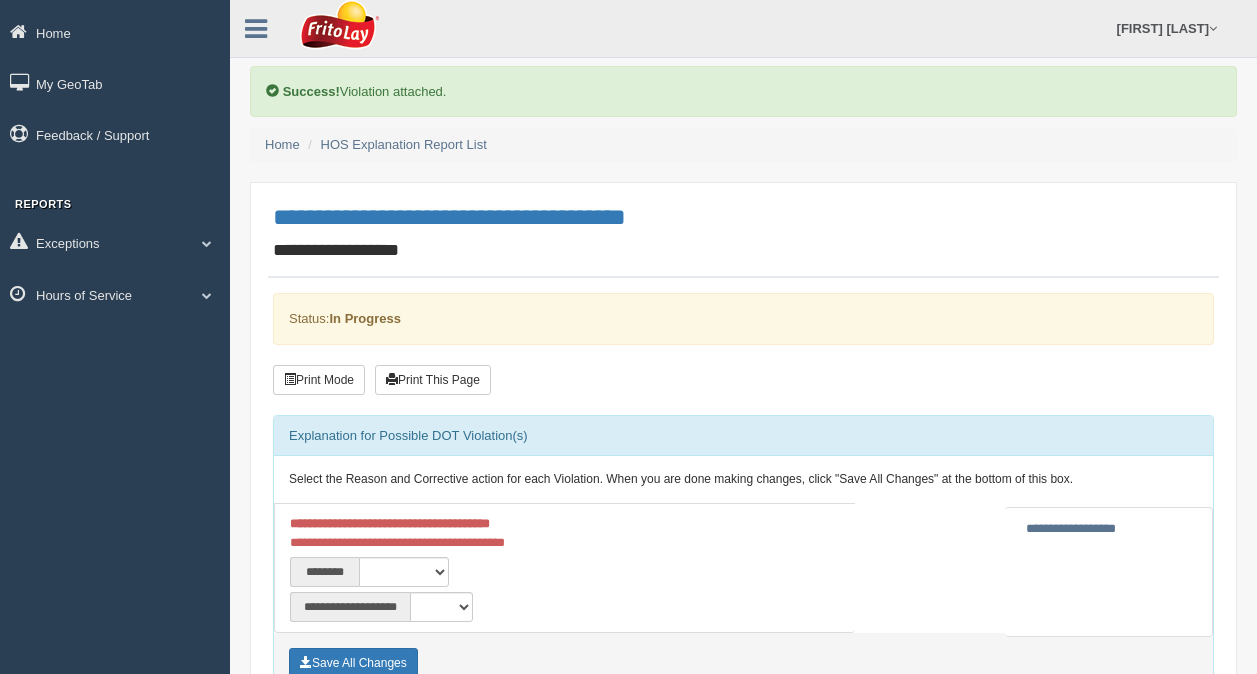 scroll, scrollTop: 0, scrollLeft: 0, axis: both 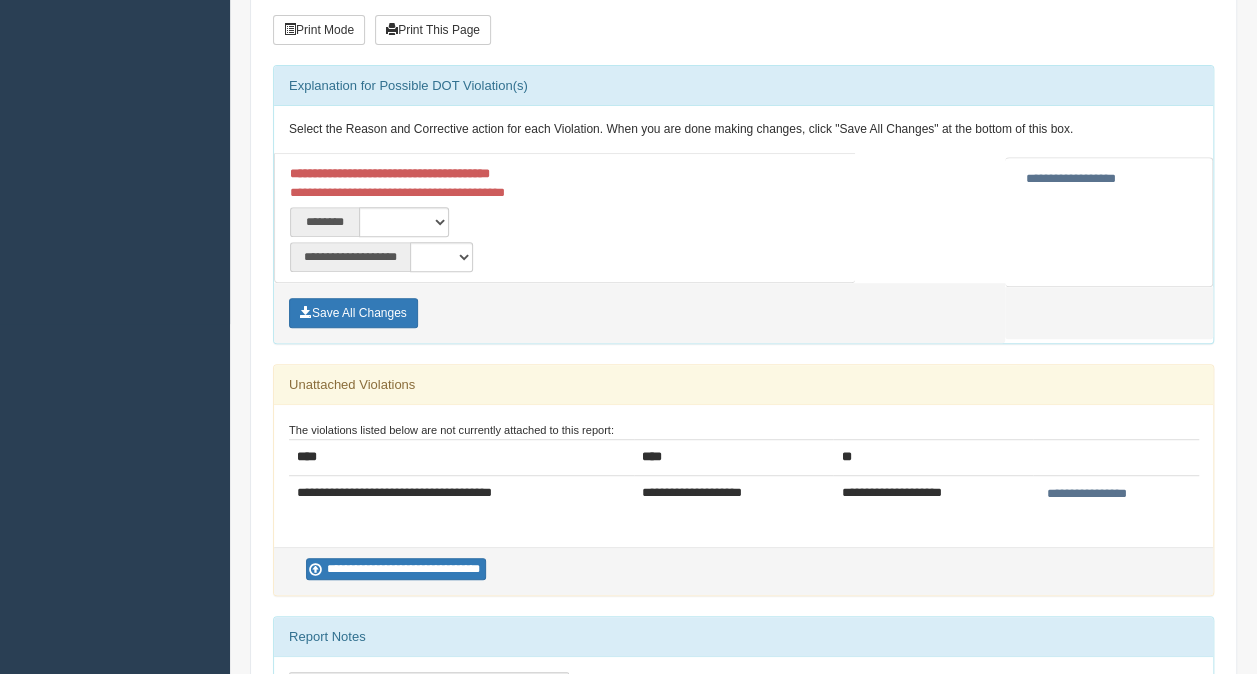 click on "**********" at bounding box center [1087, 494] 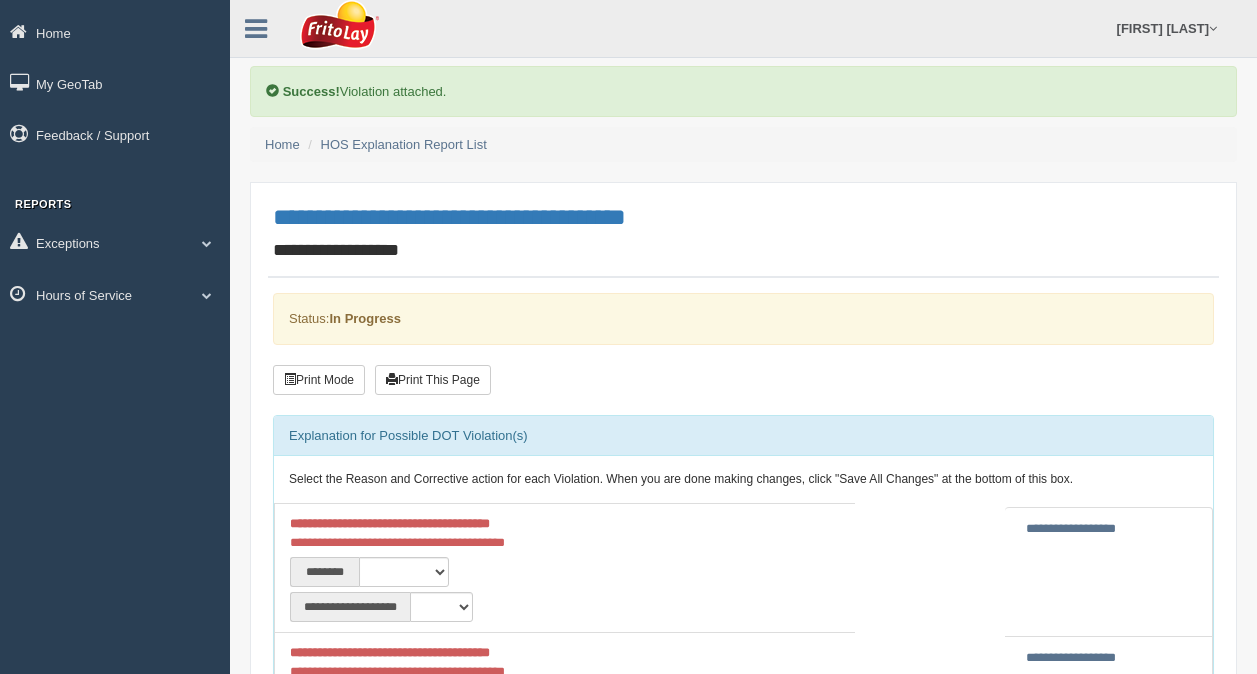 scroll, scrollTop: 0, scrollLeft: 0, axis: both 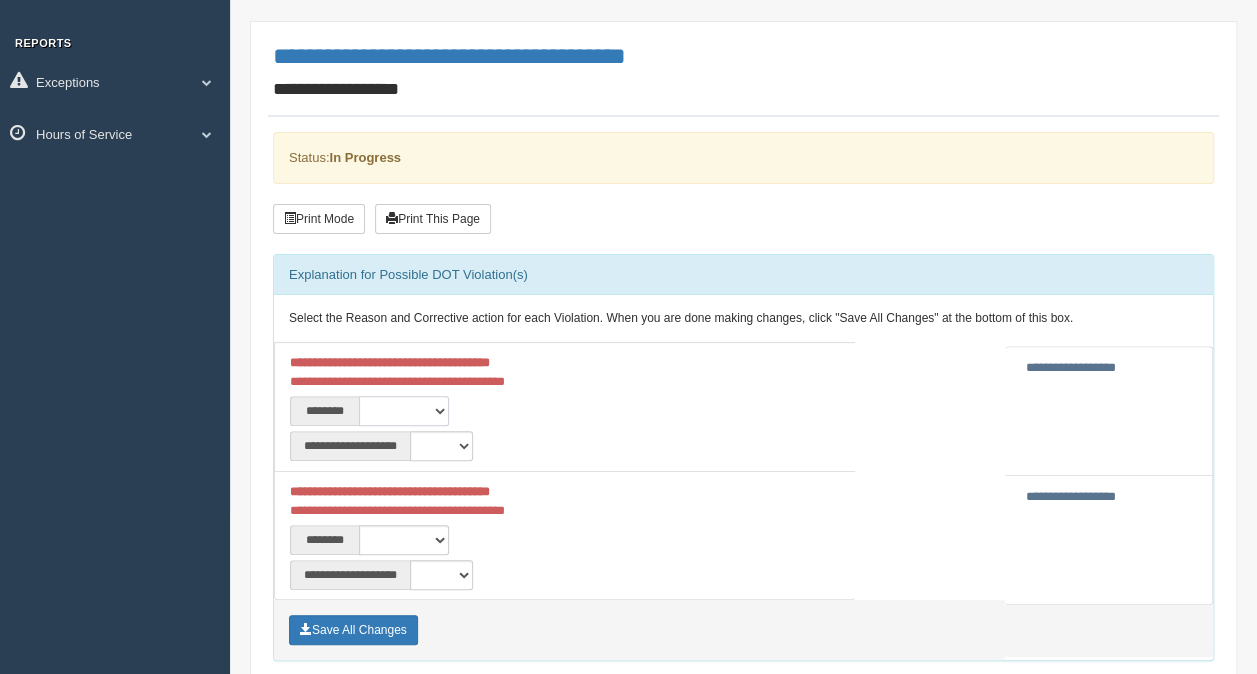 click on "**********" at bounding box center [404, 411] 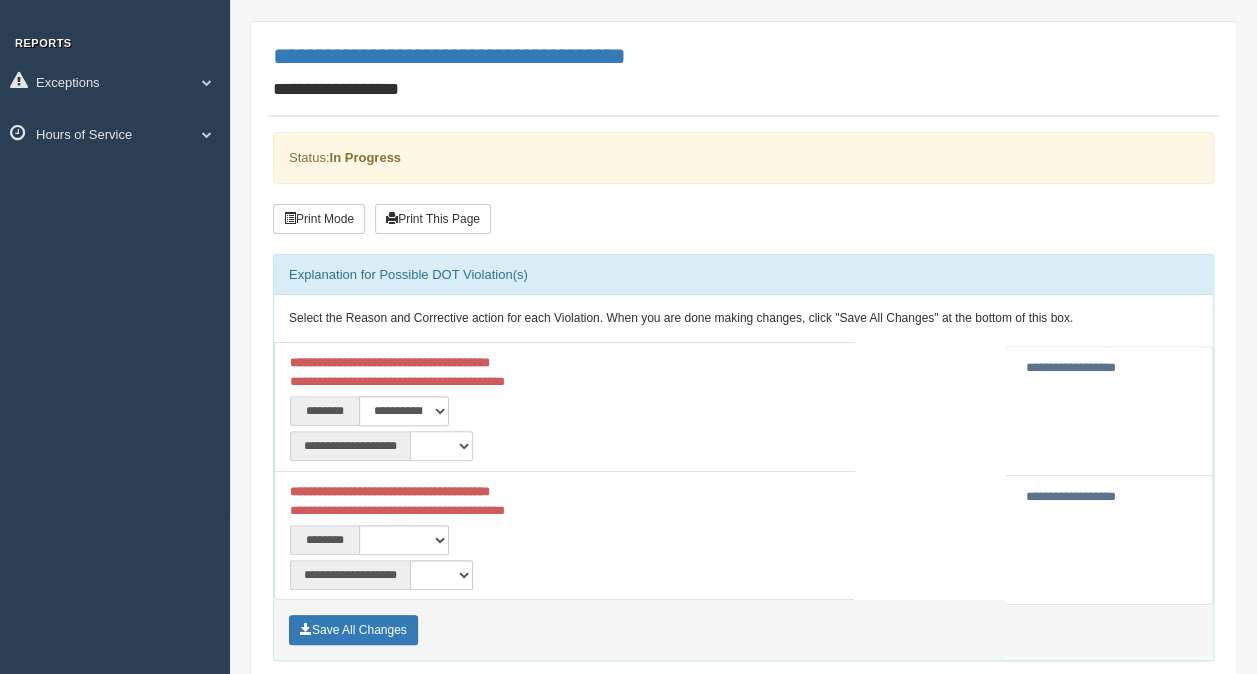 click on "**********" at bounding box center [441, 446] 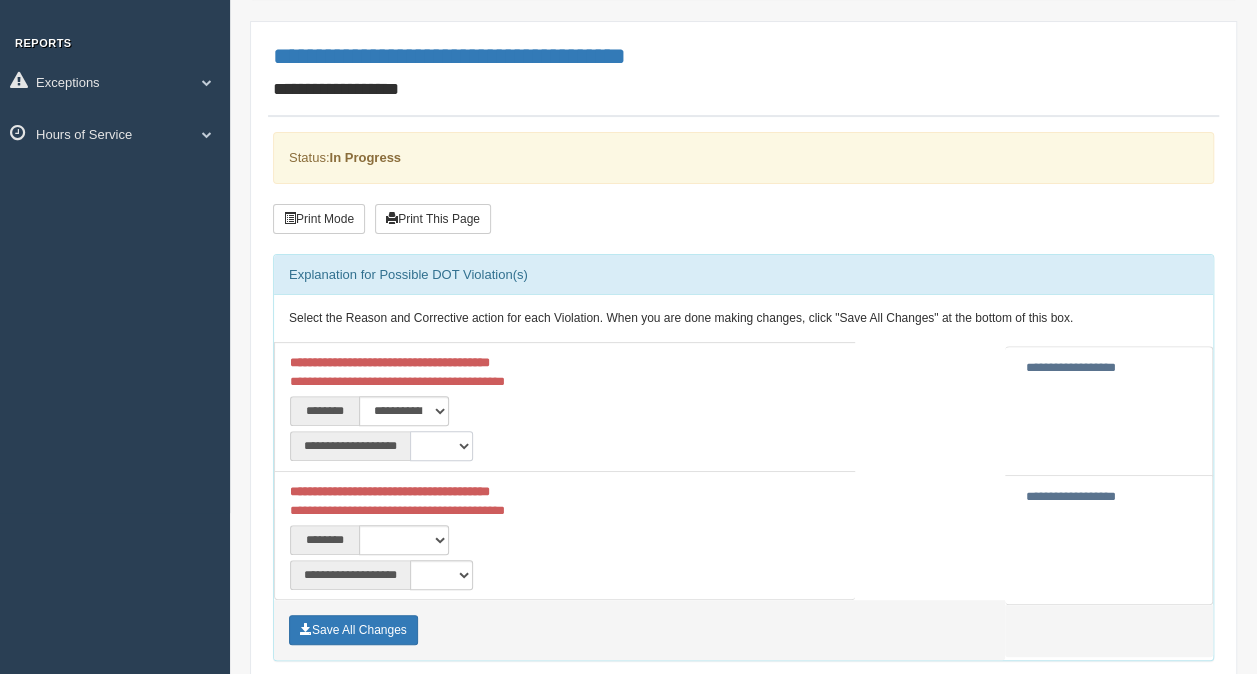 select on "**" 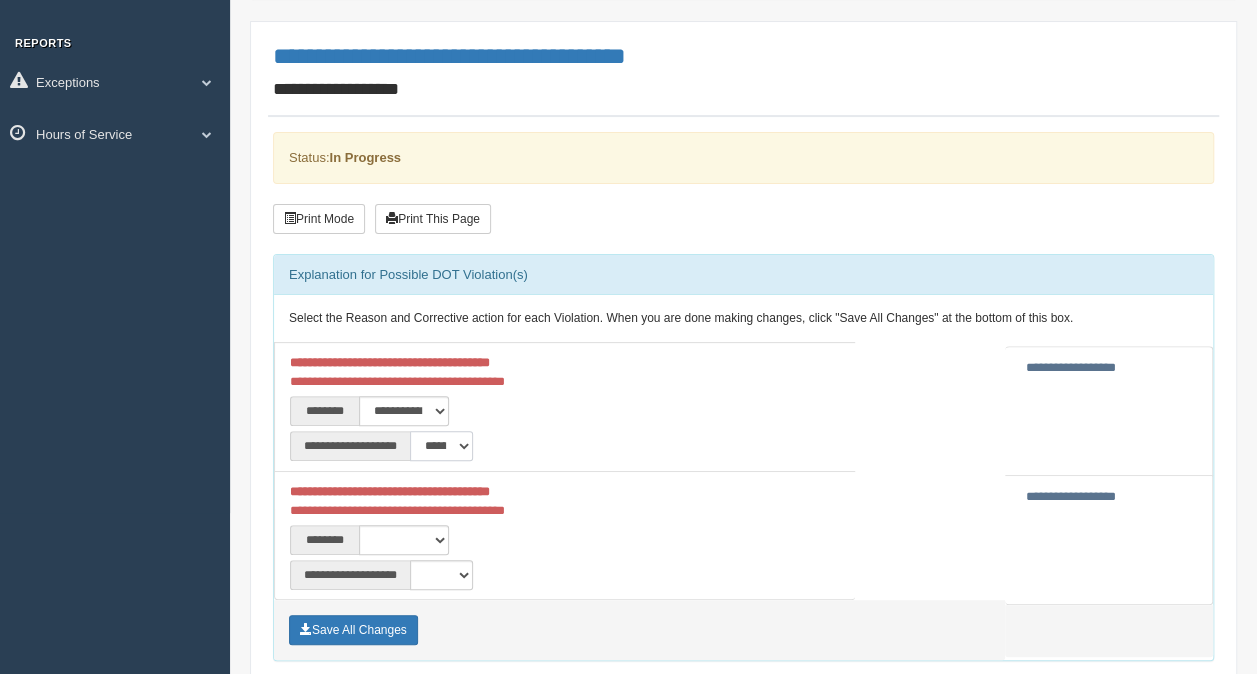 click on "**********" at bounding box center (441, 446) 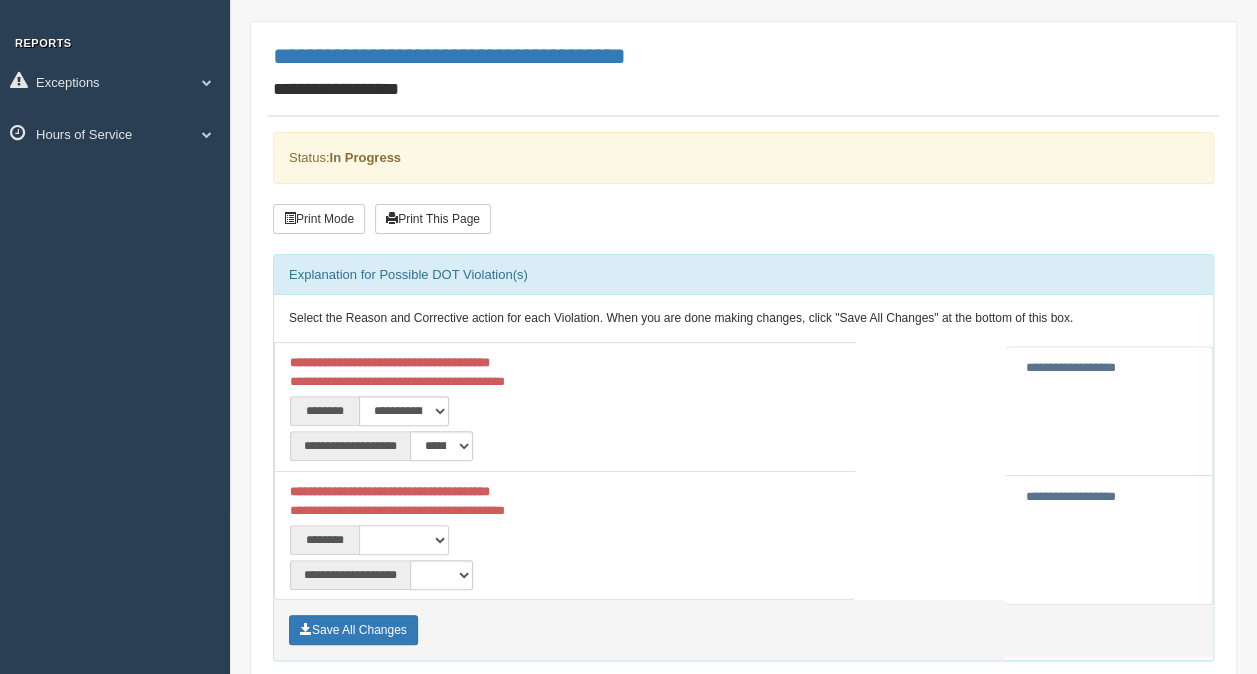 click on "**********" at bounding box center (404, 540) 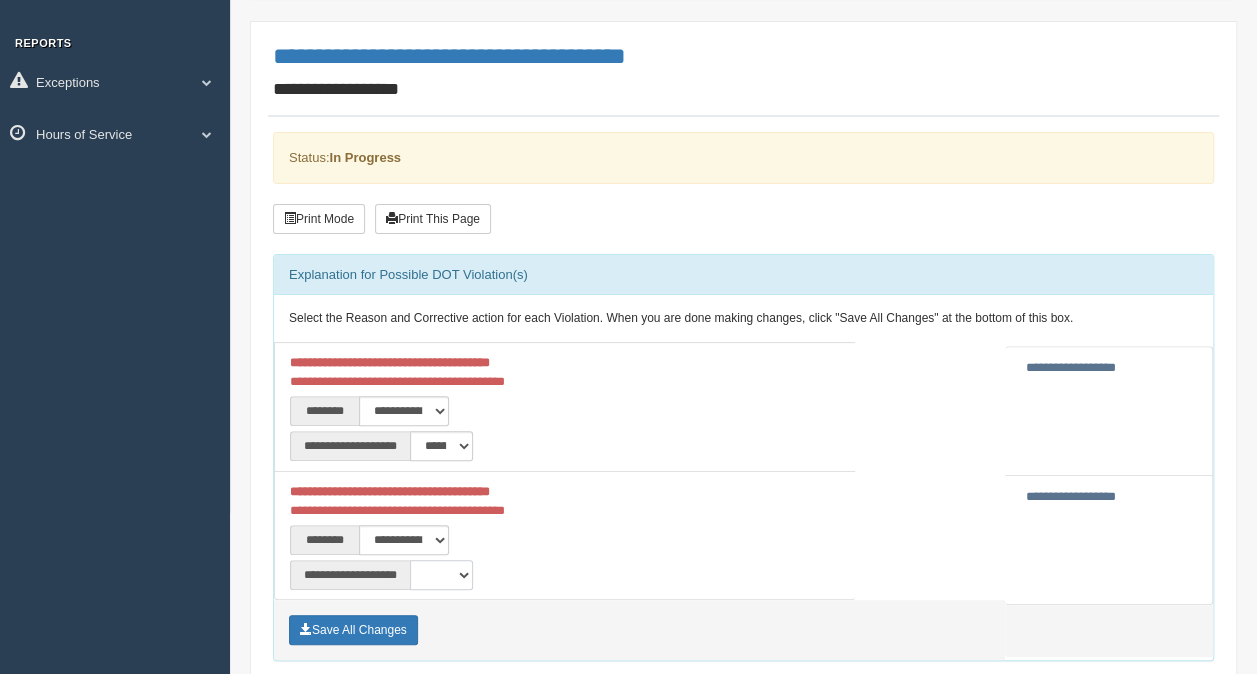 click on "**********" at bounding box center (441, 575) 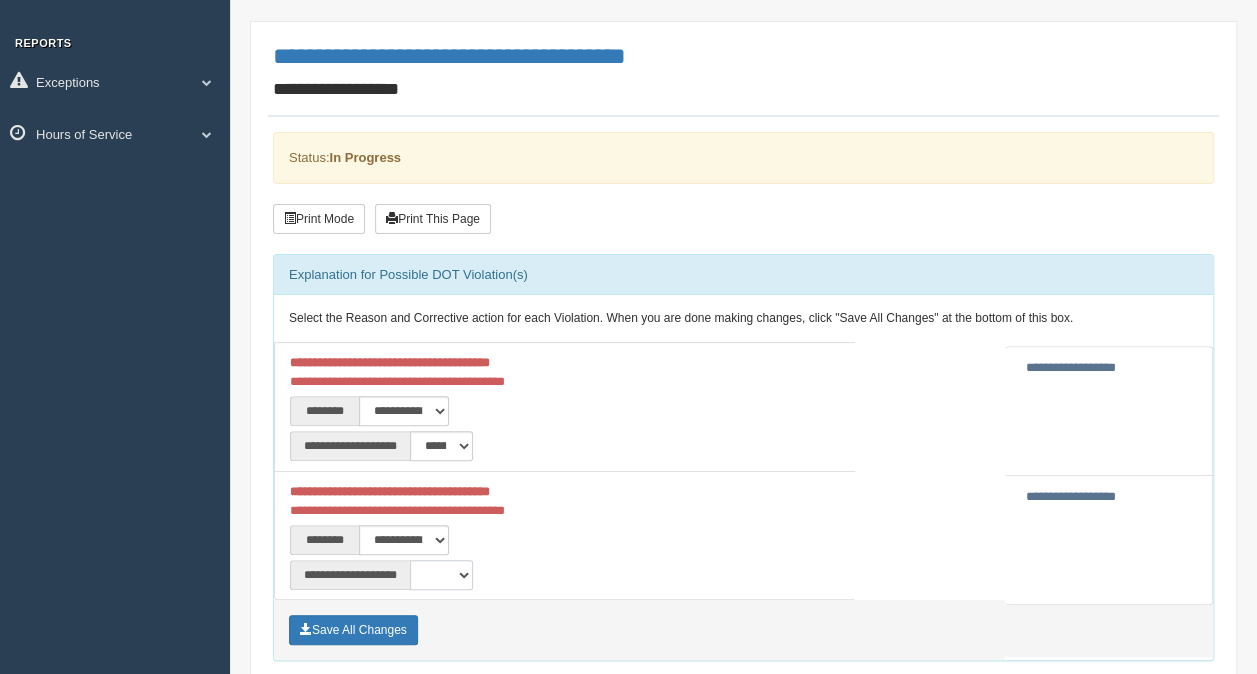 select on "**" 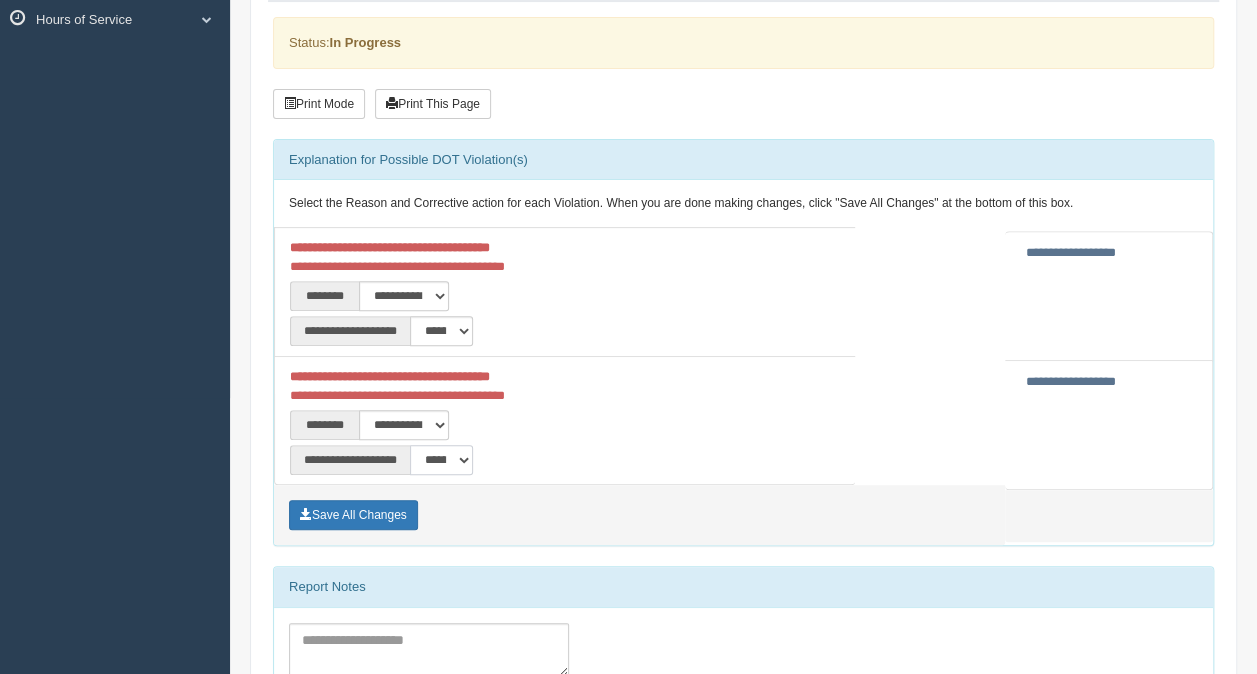 scroll, scrollTop: 291, scrollLeft: 0, axis: vertical 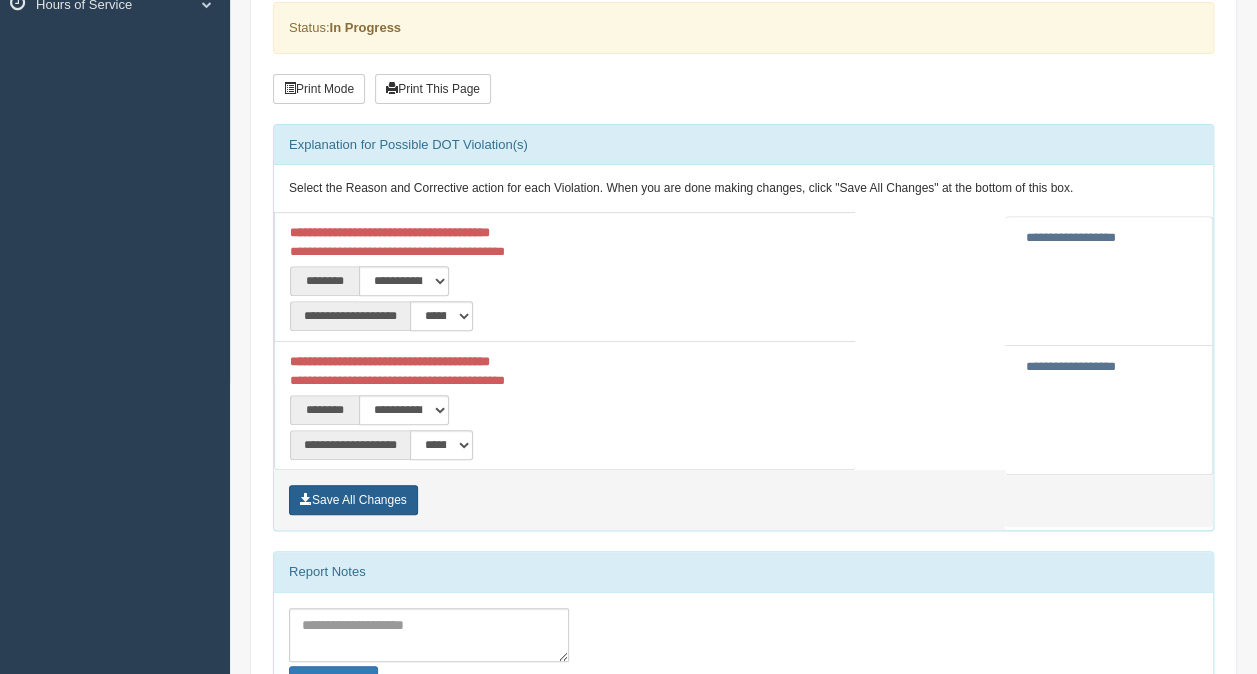 click on "Save All Changes" at bounding box center (353, 500) 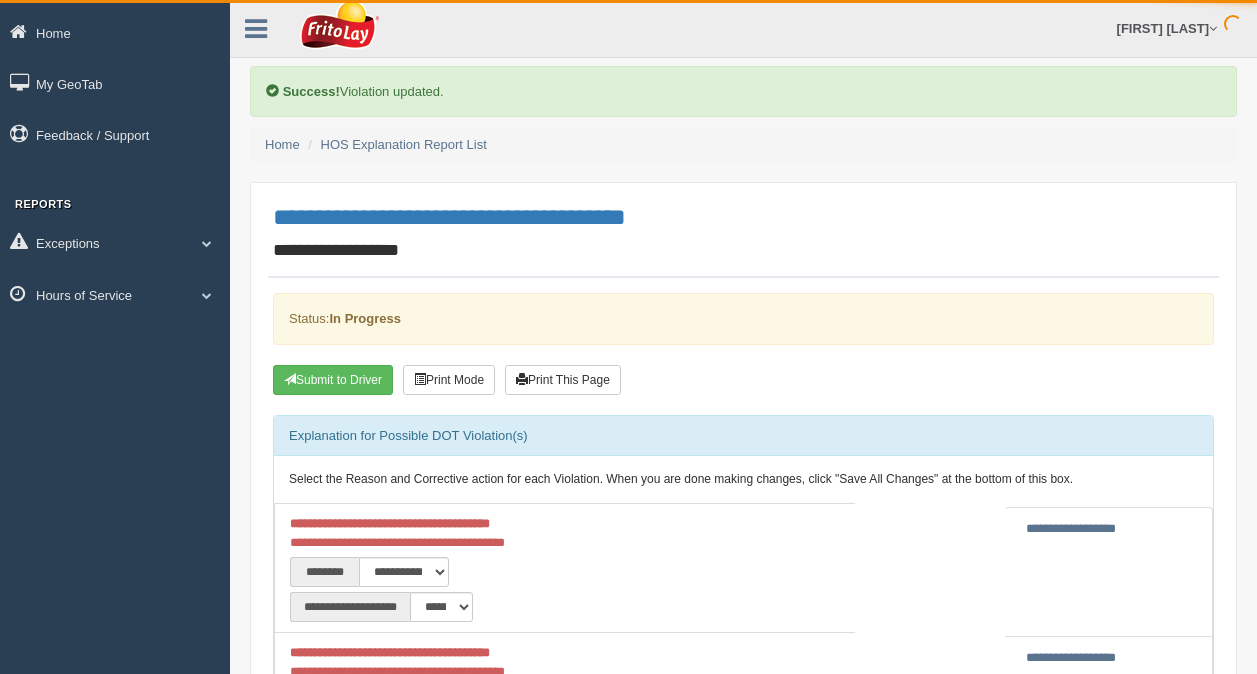 scroll, scrollTop: 0, scrollLeft: 0, axis: both 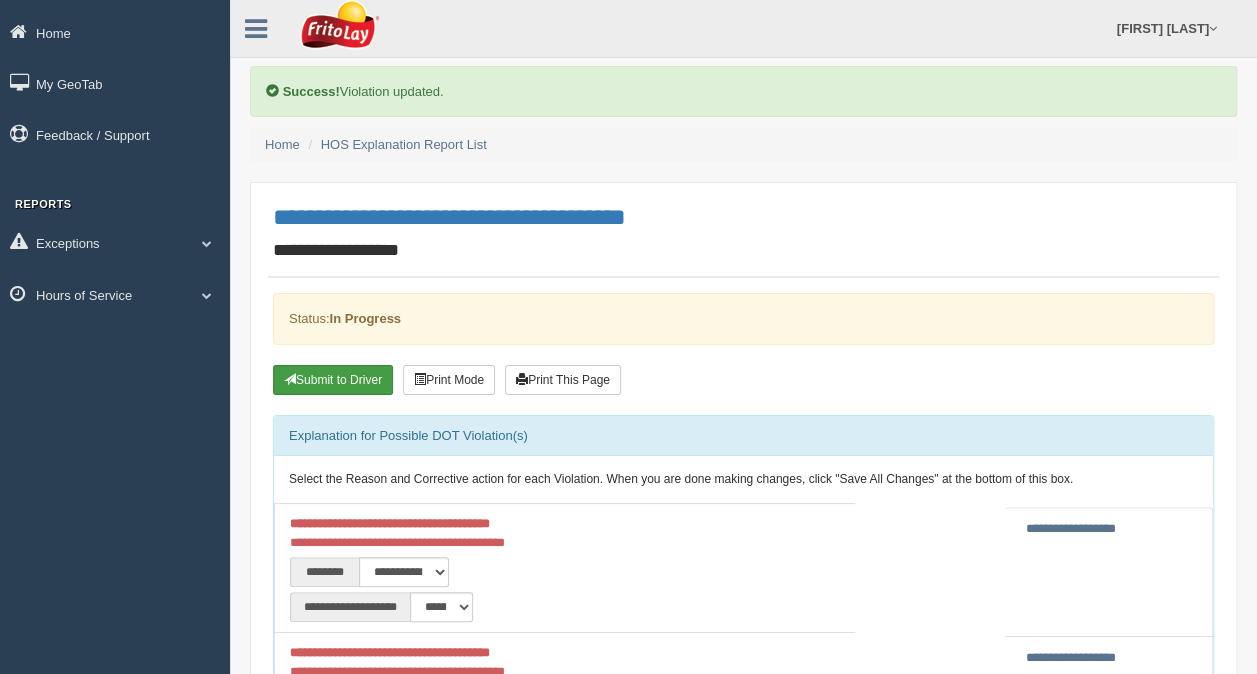 click on "Submit to Driver" at bounding box center (333, 380) 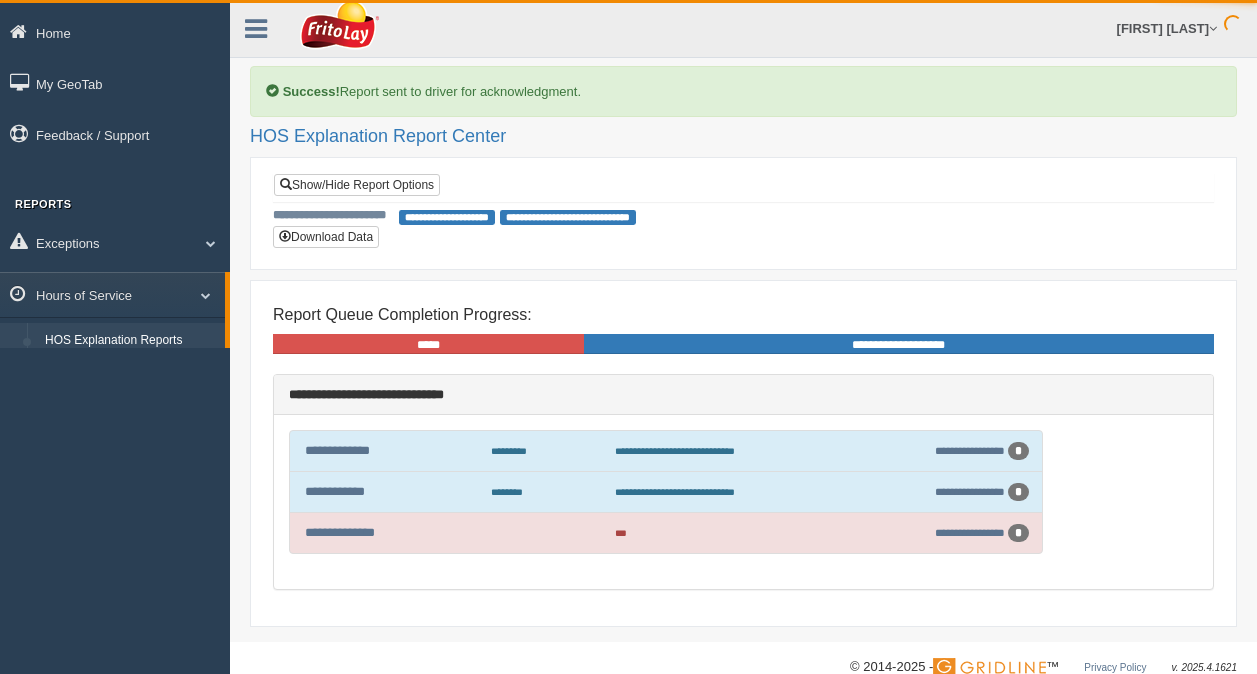 scroll, scrollTop: 0, scrollLeft: 0, axis: both 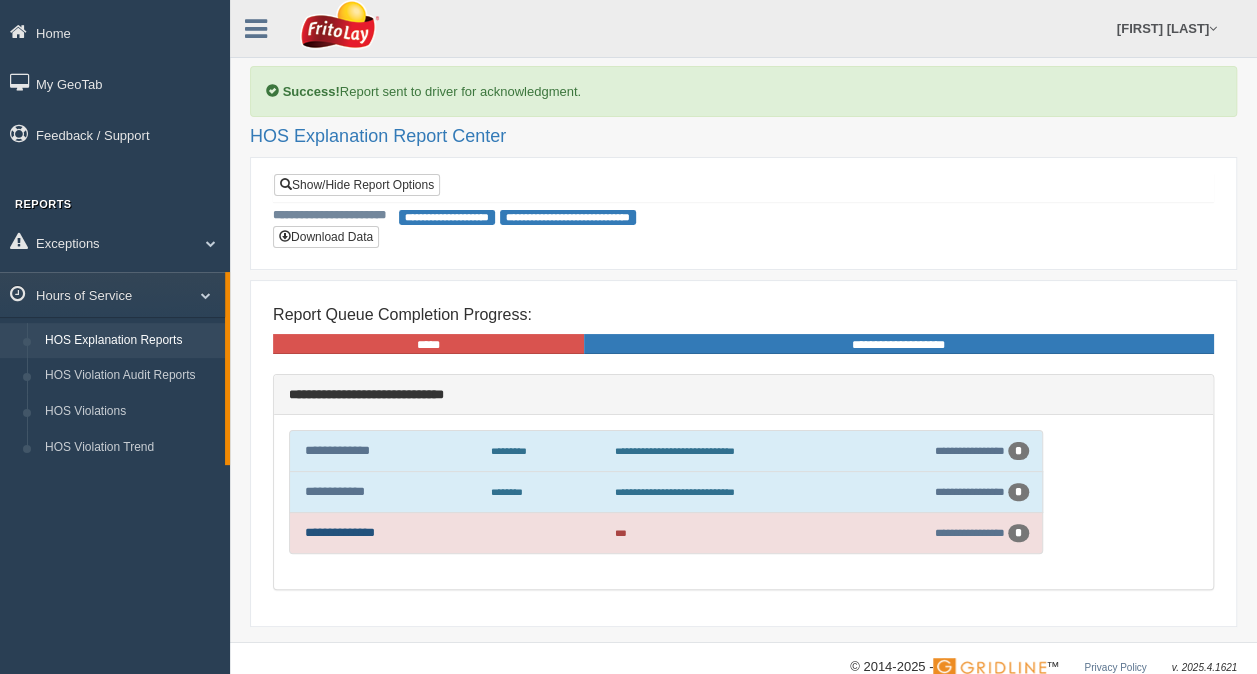 click on "**********" at bounding box center [340, 532] 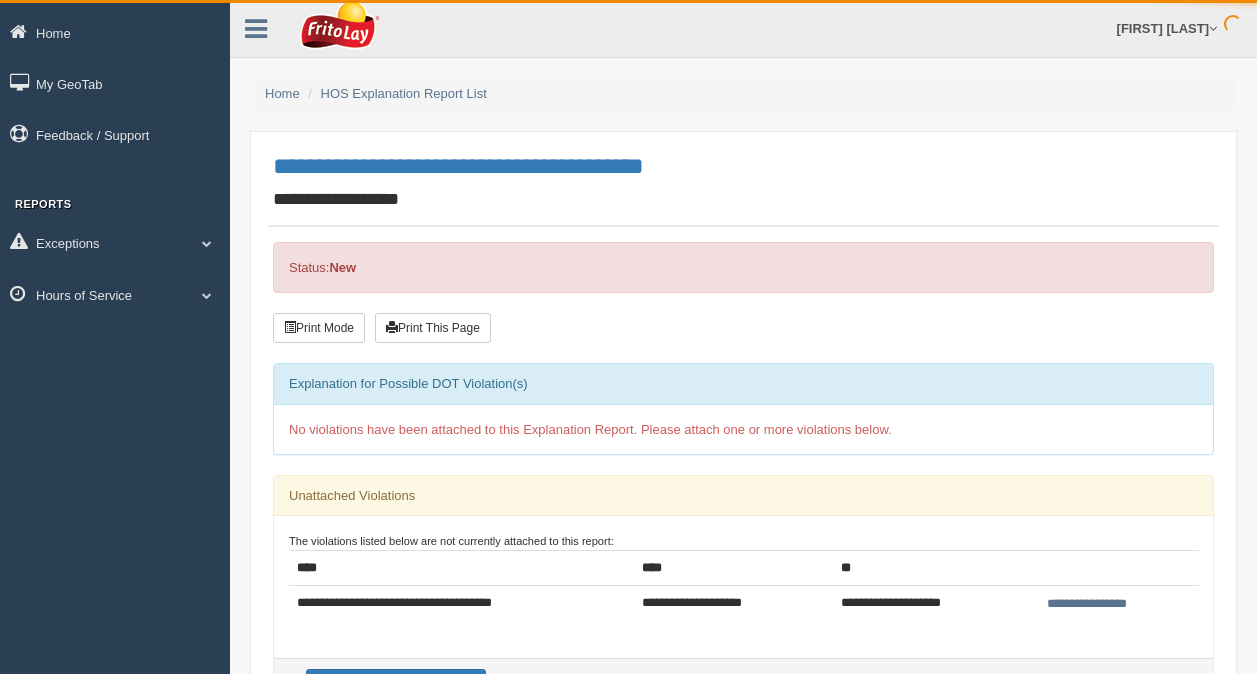 scroll, scrollTop: 0, scrollLeft: 0, axis: both 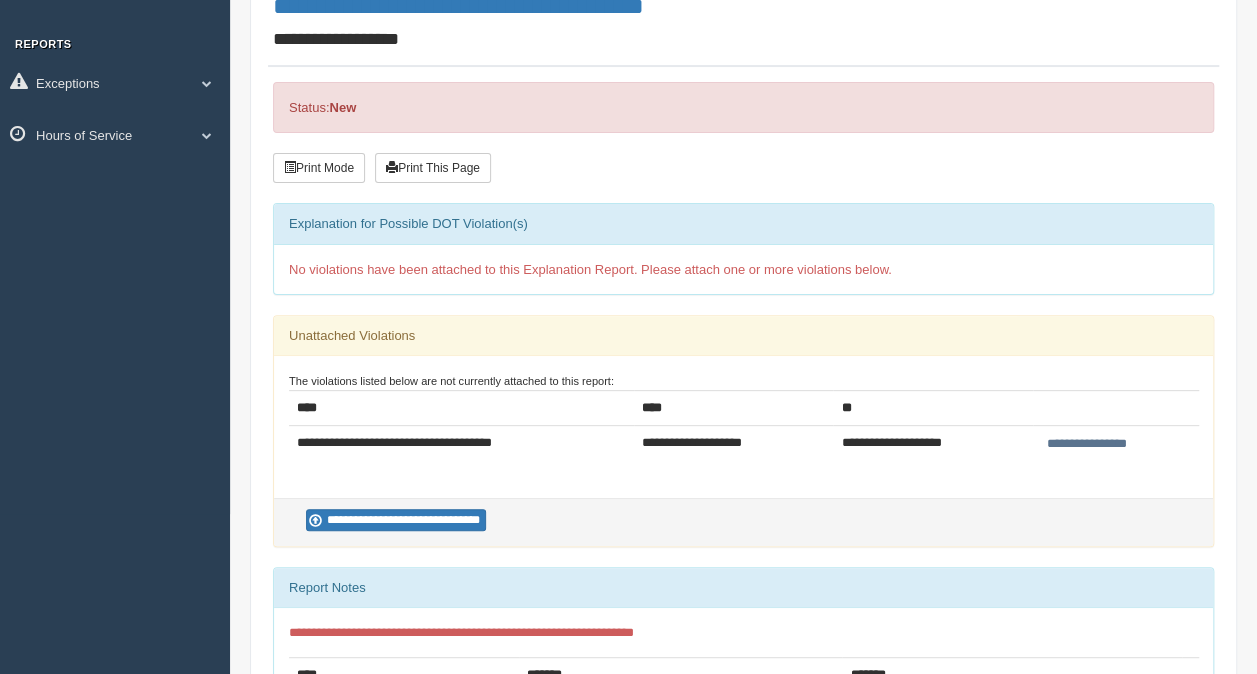 click on "**********" at bounding box center [1087, 444] 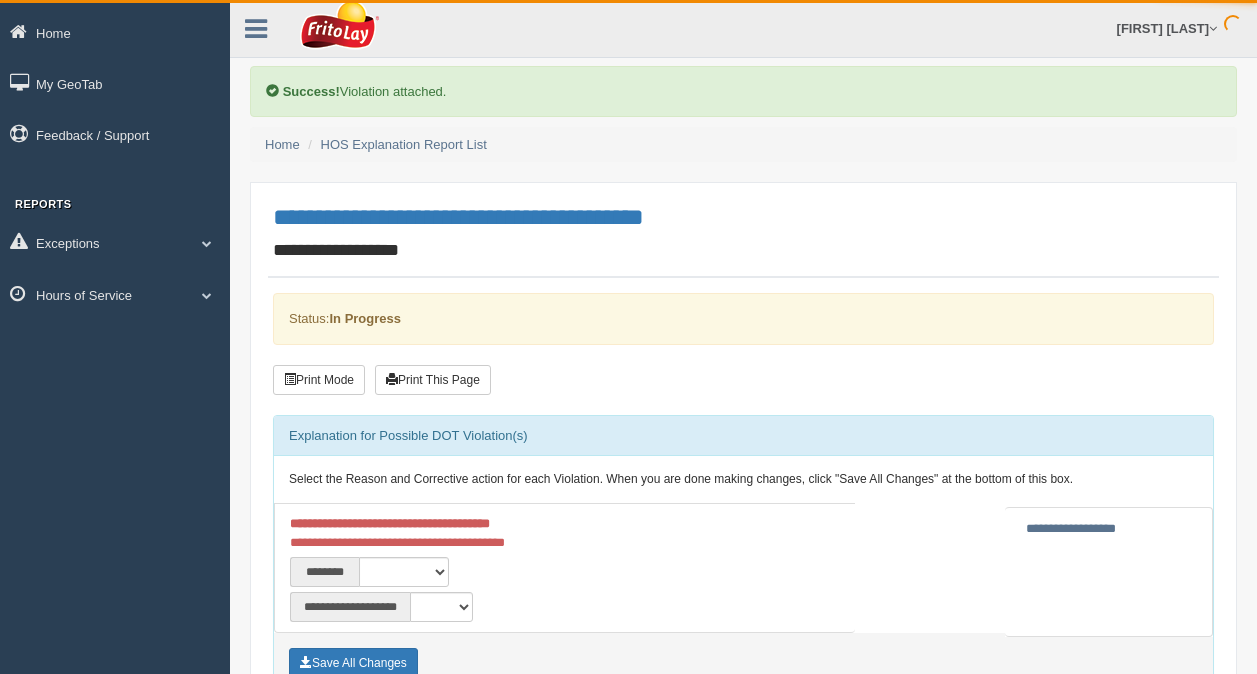scroll, scrollTop: 0, scrollLeft: 0, axis: both 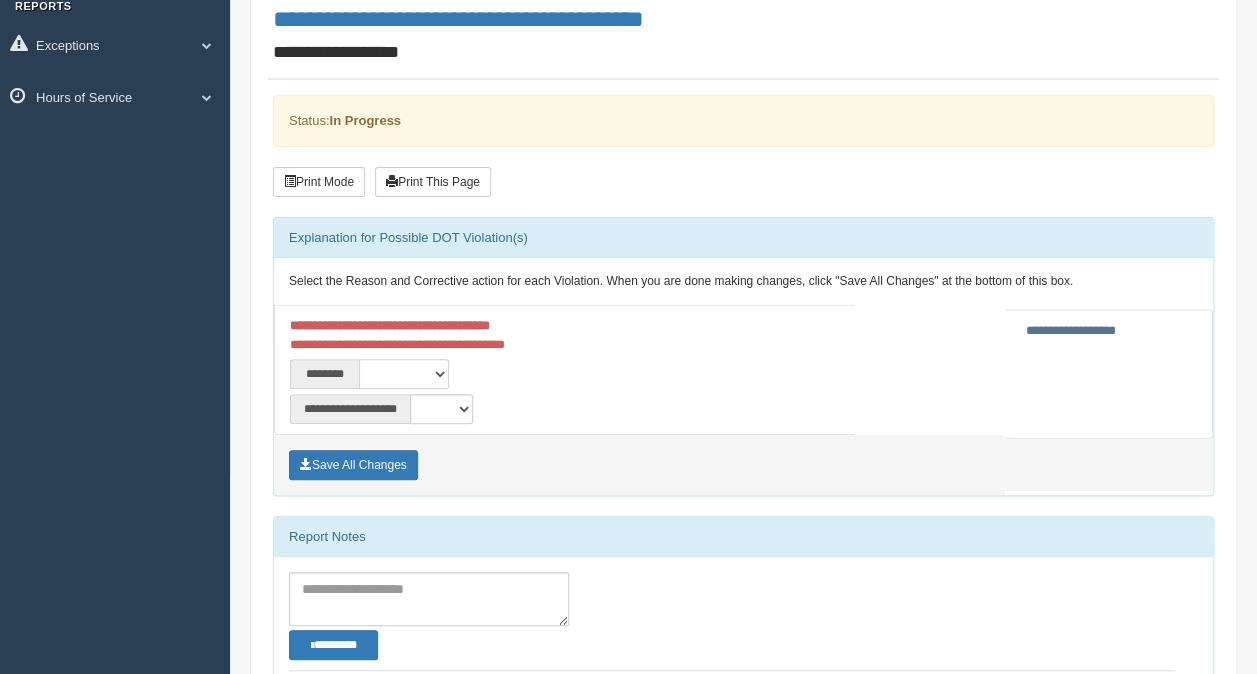 click on "**********" at bounding box center [404, 374] 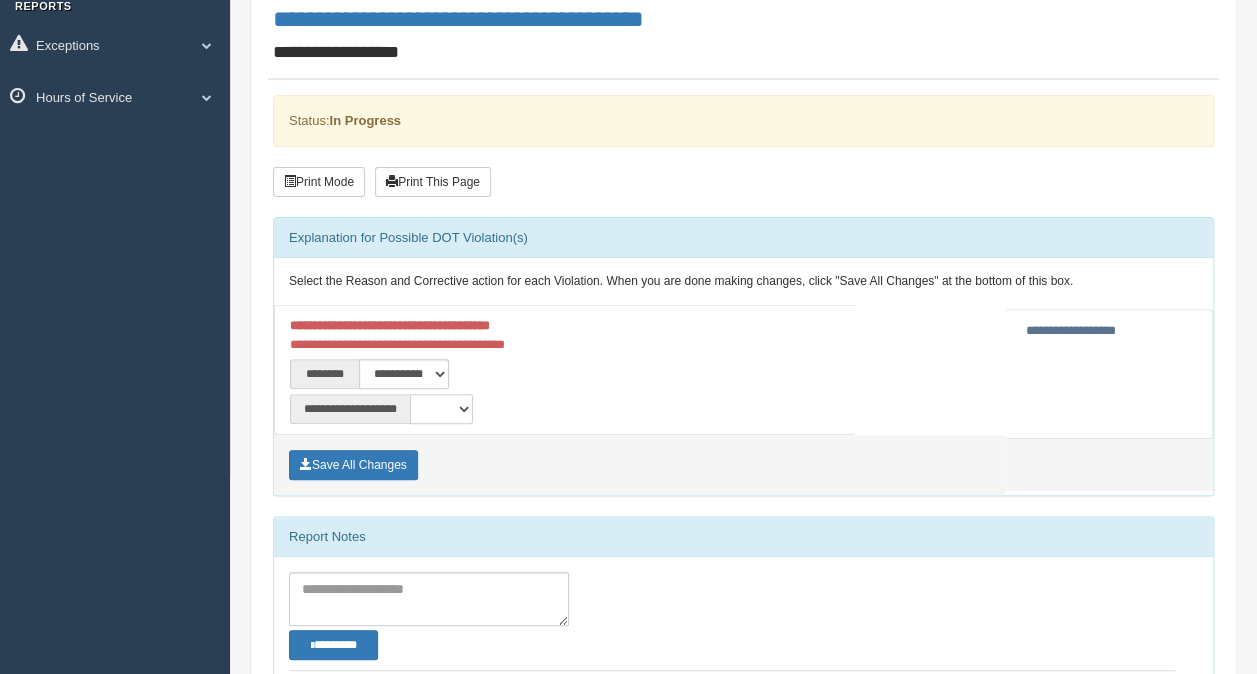 click on "**********" at bounding box center [441, 409] 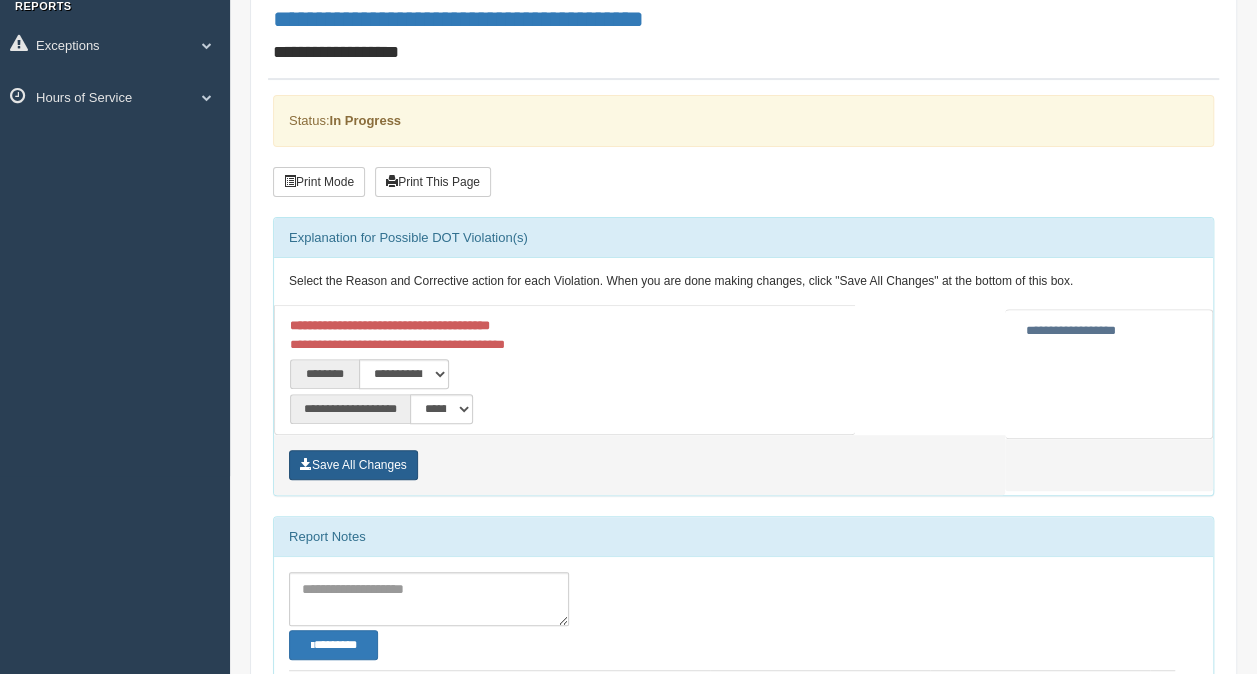 click on "Save All Changes" at bounding box center (353, 465) 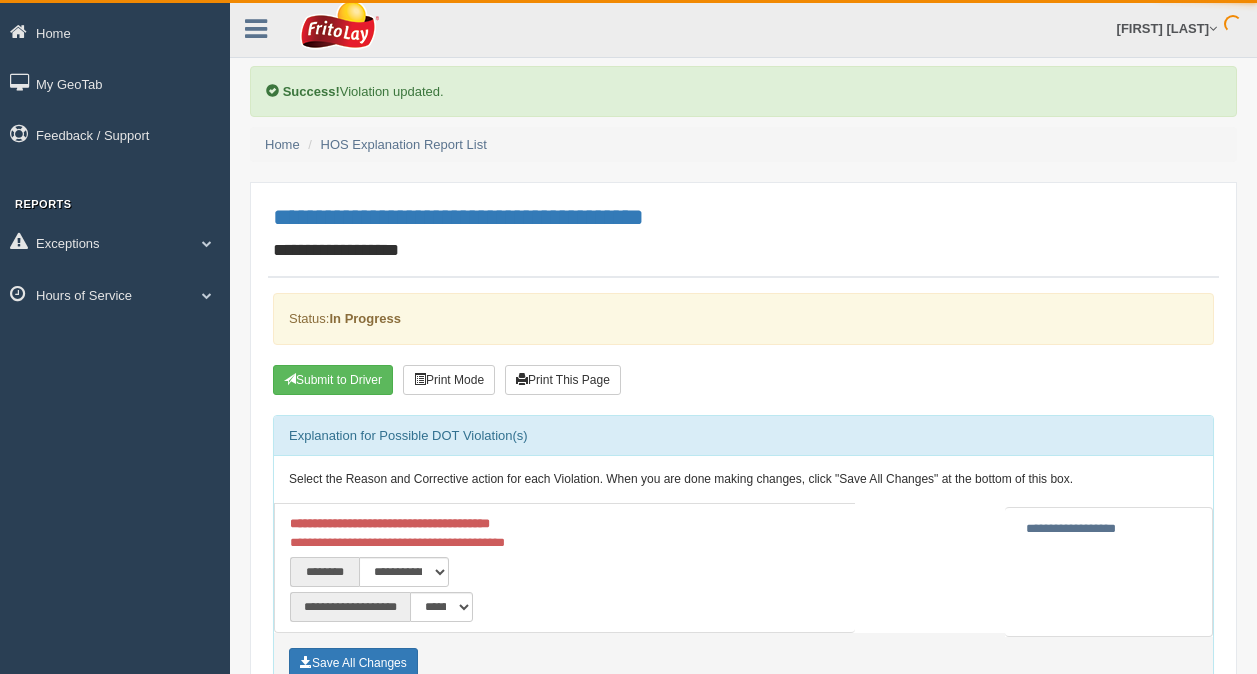 scroll, scrollTop: 0, scrollLeft: 0, axis: both 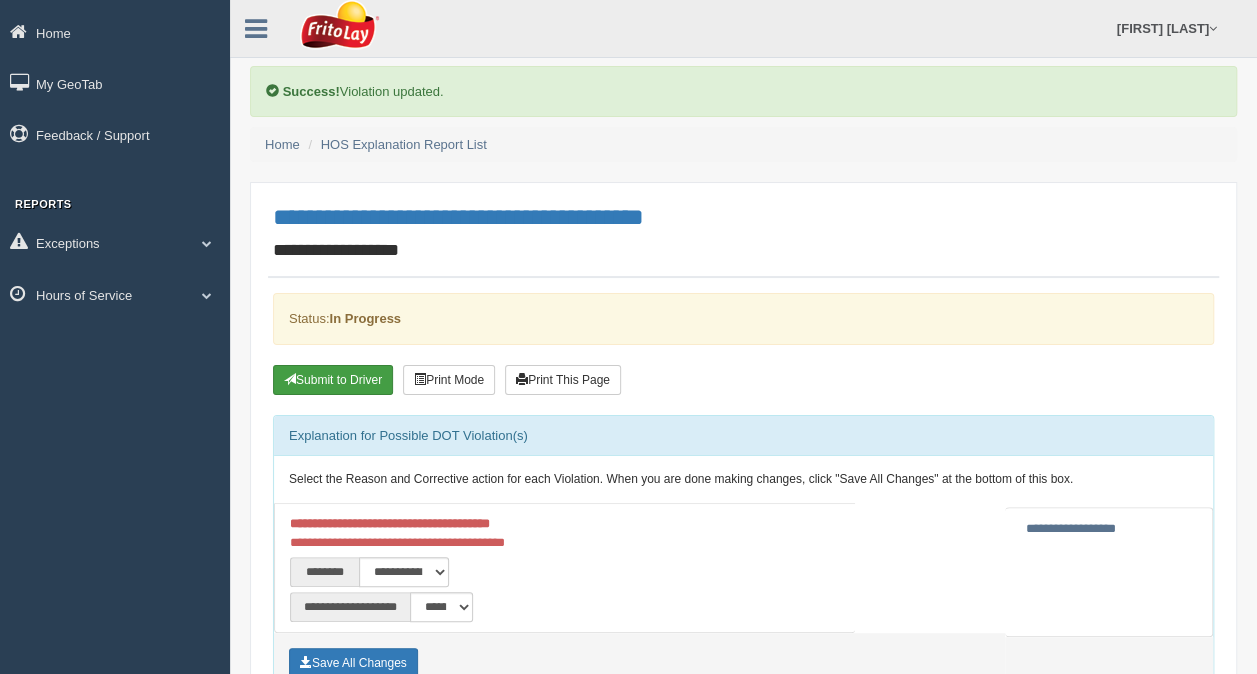 click on "Submit to Driver" at bounding box center (333, 380) 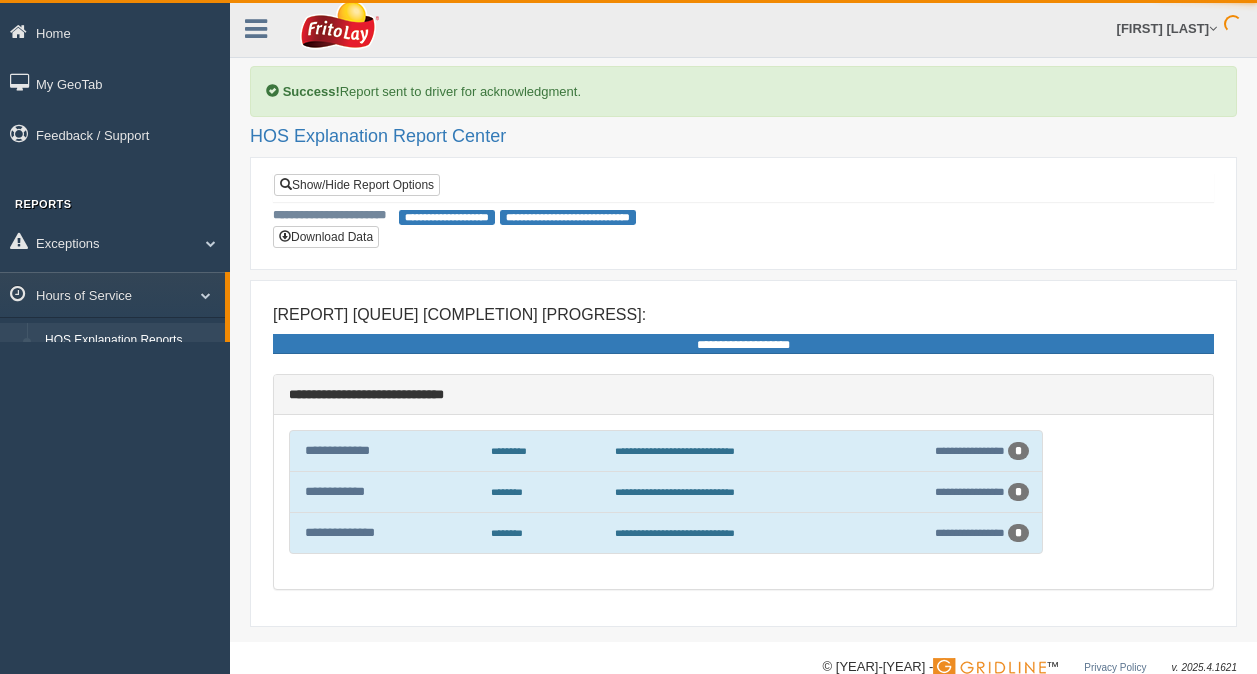 scroll, scrollTop: 0, scrollLeft: 0, axis: both 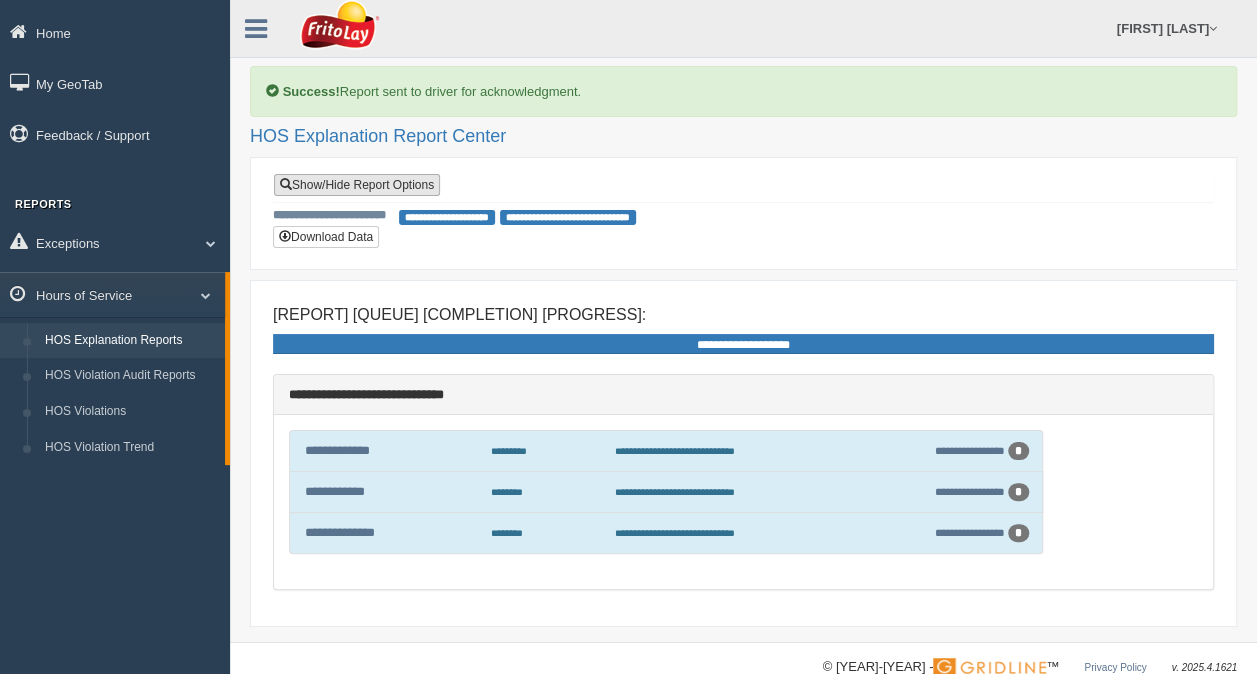 click on "[TERM]/[TERM] [TERM] [TERM] [TERM]" at bounding box center [394, 185] 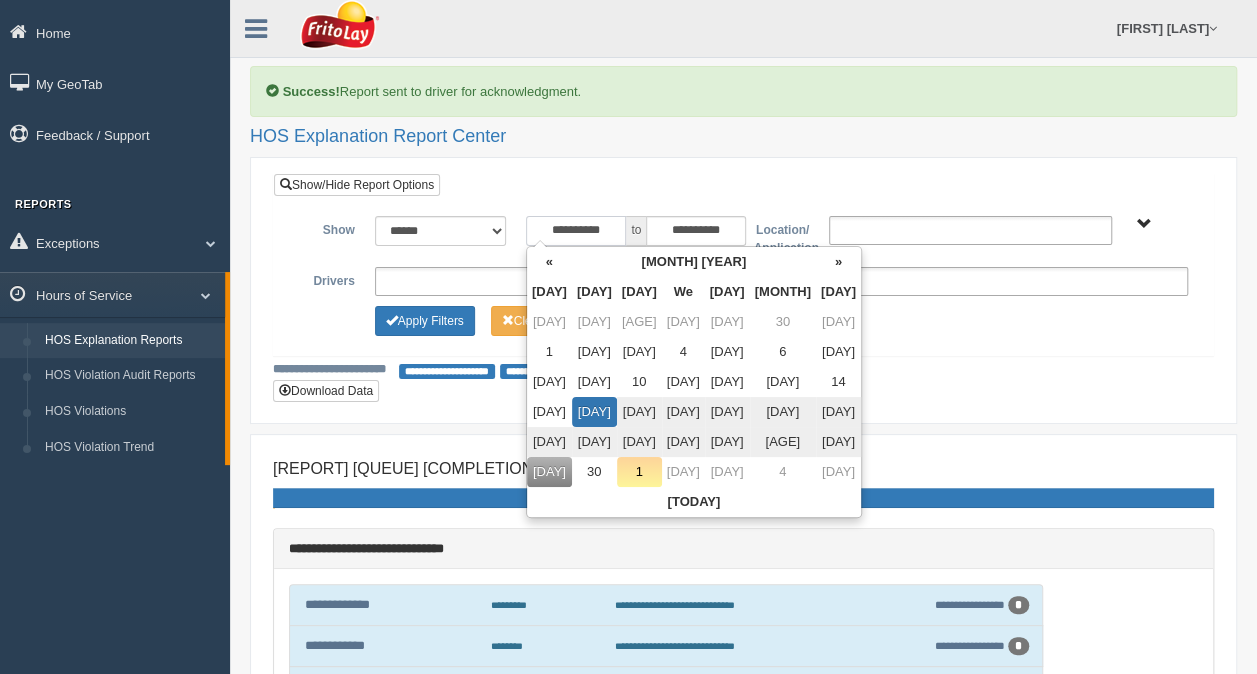 click on "**********" at bounding box center (576, 231) 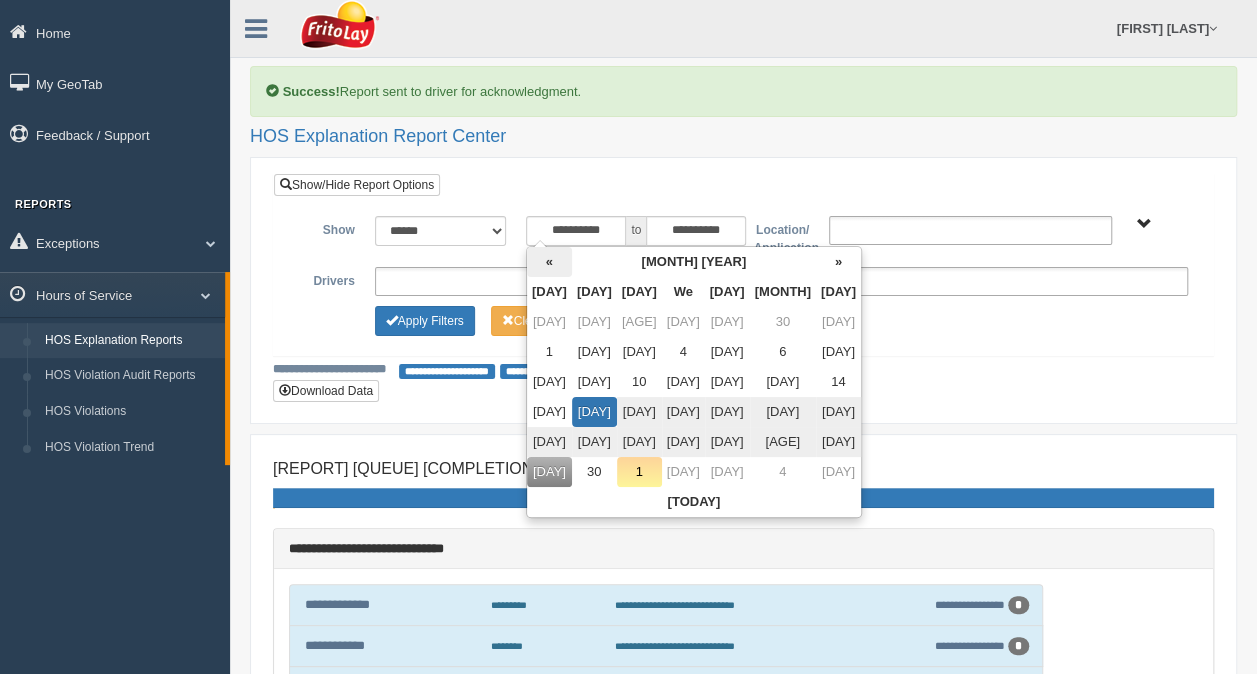click on "«" at bounding box center (565, 262) 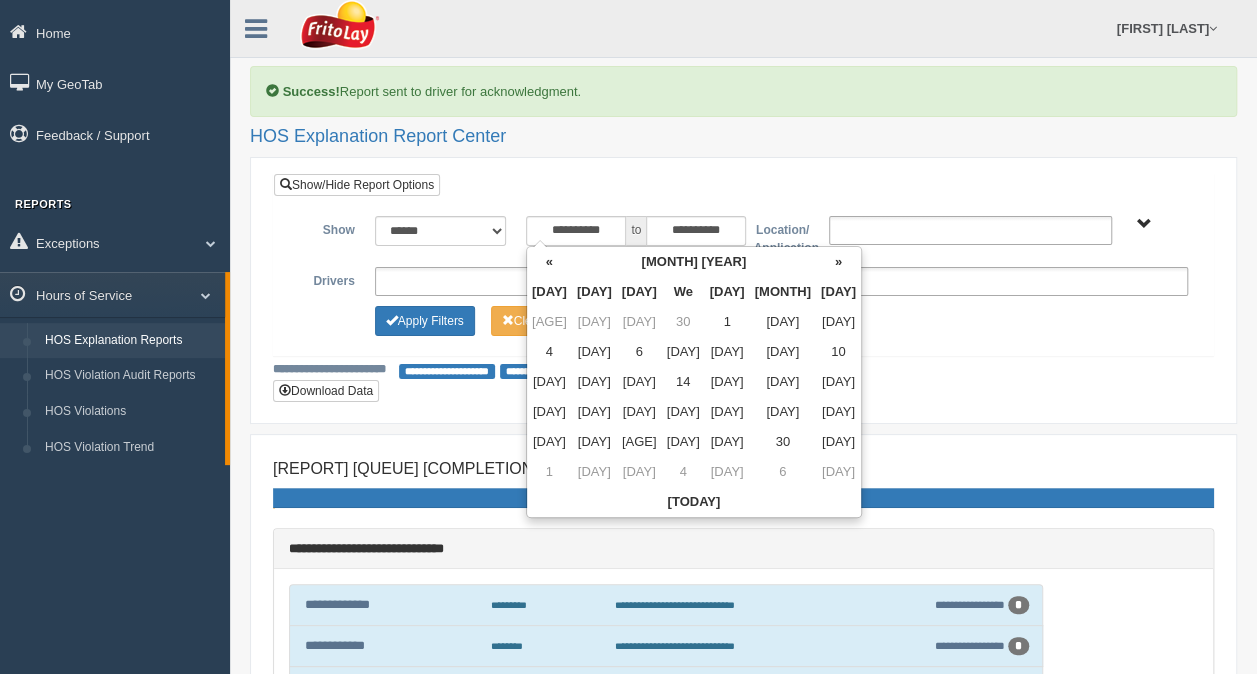 click on "«" at bounding box center (565, 262) 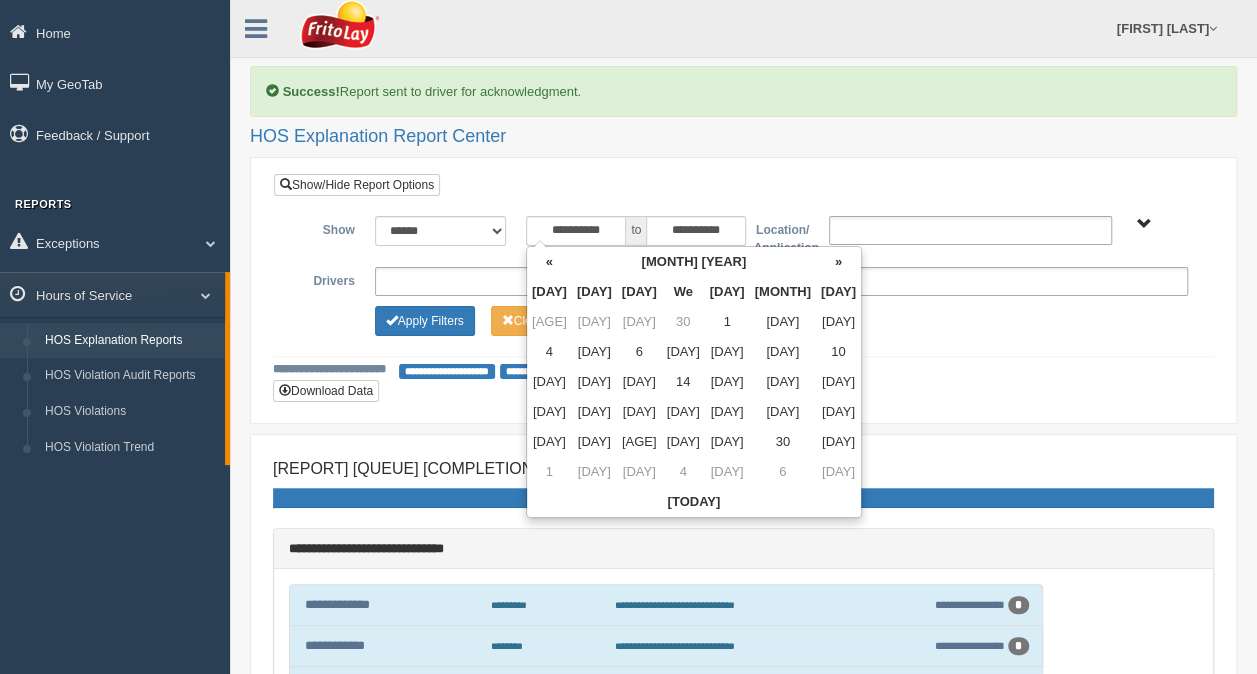 click on "«" at bounding box center (565, 262) 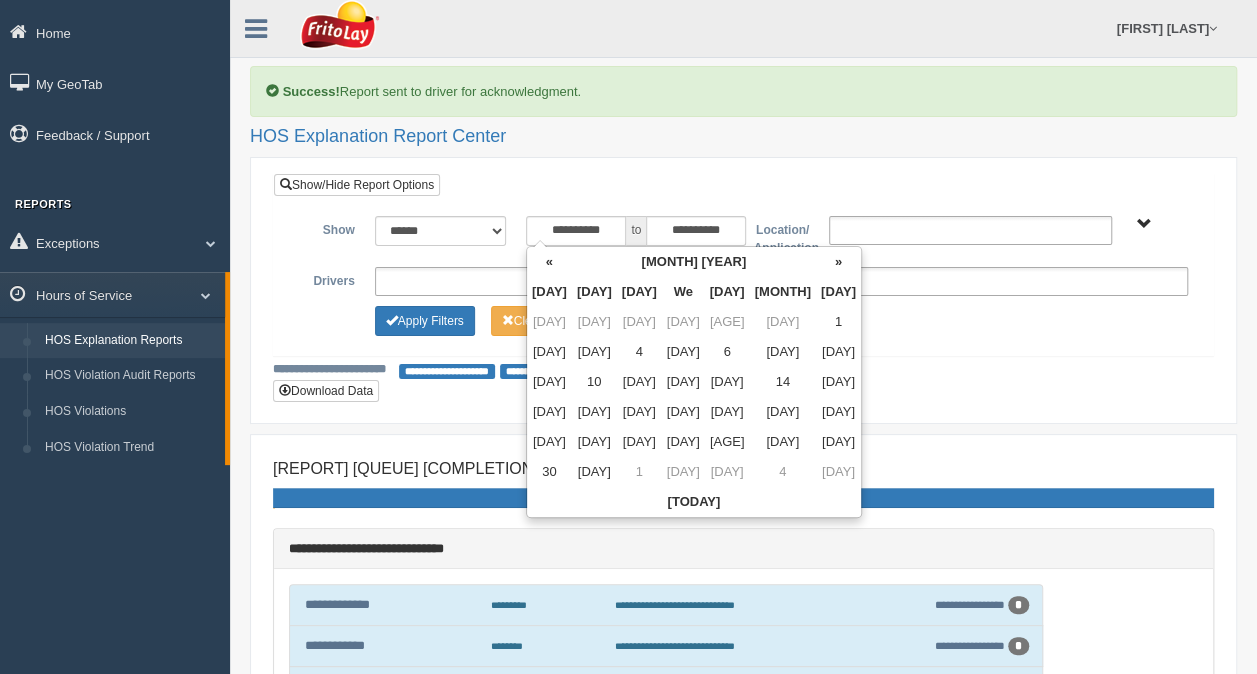 click on "«" at bounding box center (565, 262) 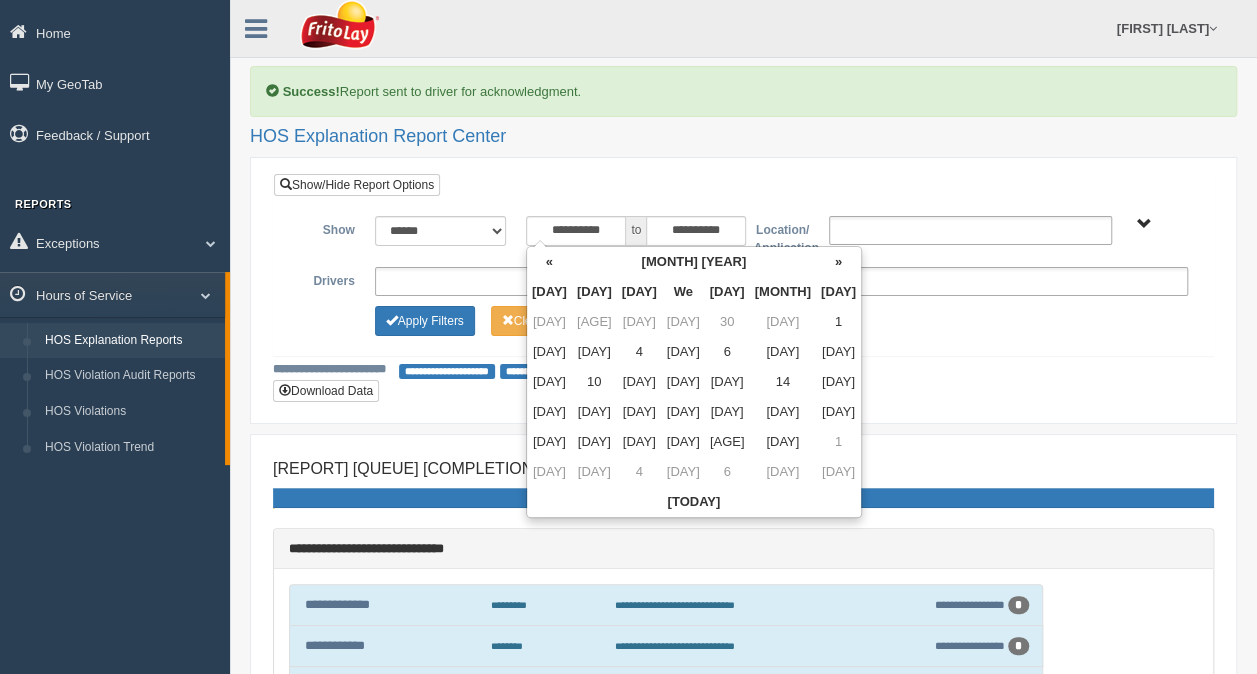 click on "«" at bounding box center [565, 262] 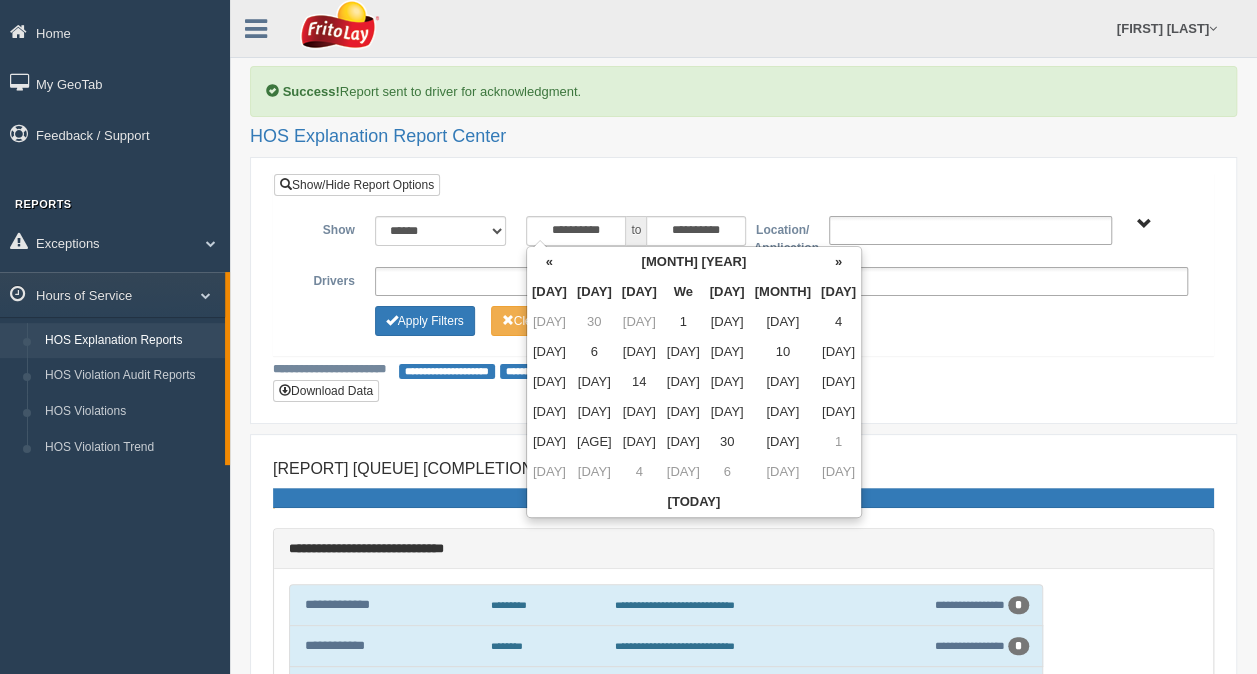 click on "«" at bounding box center (565, 262) 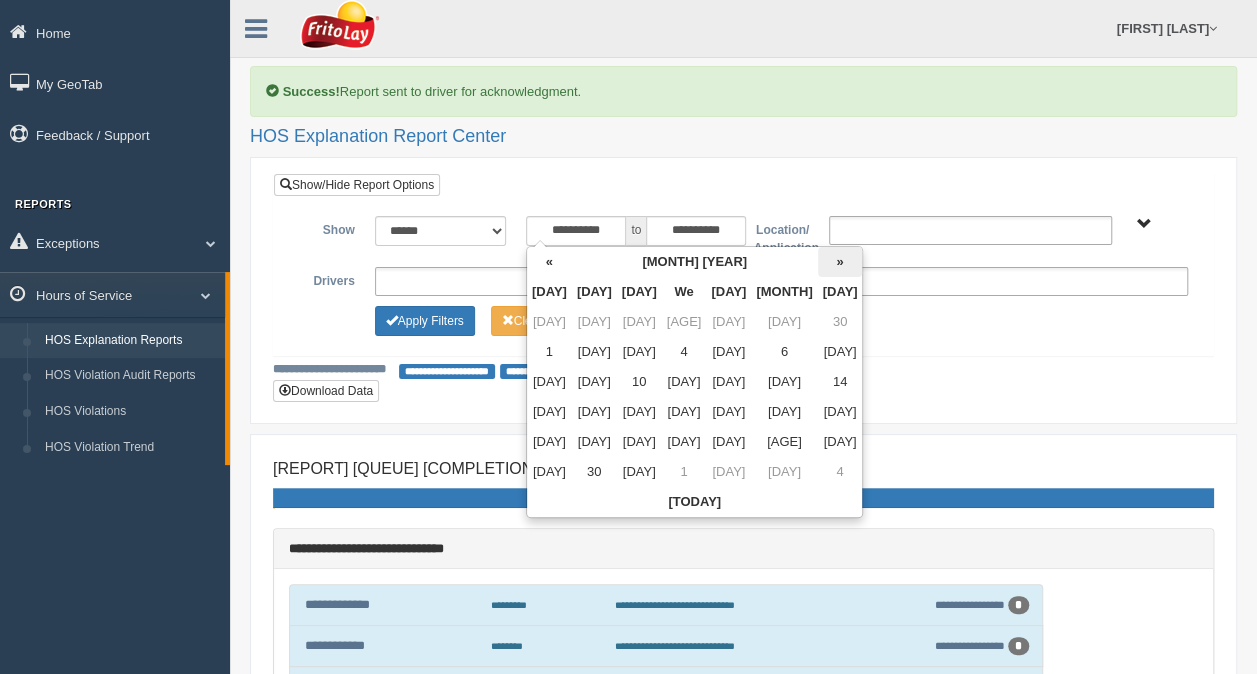 click on "»" at bounding box center (1010, 262) 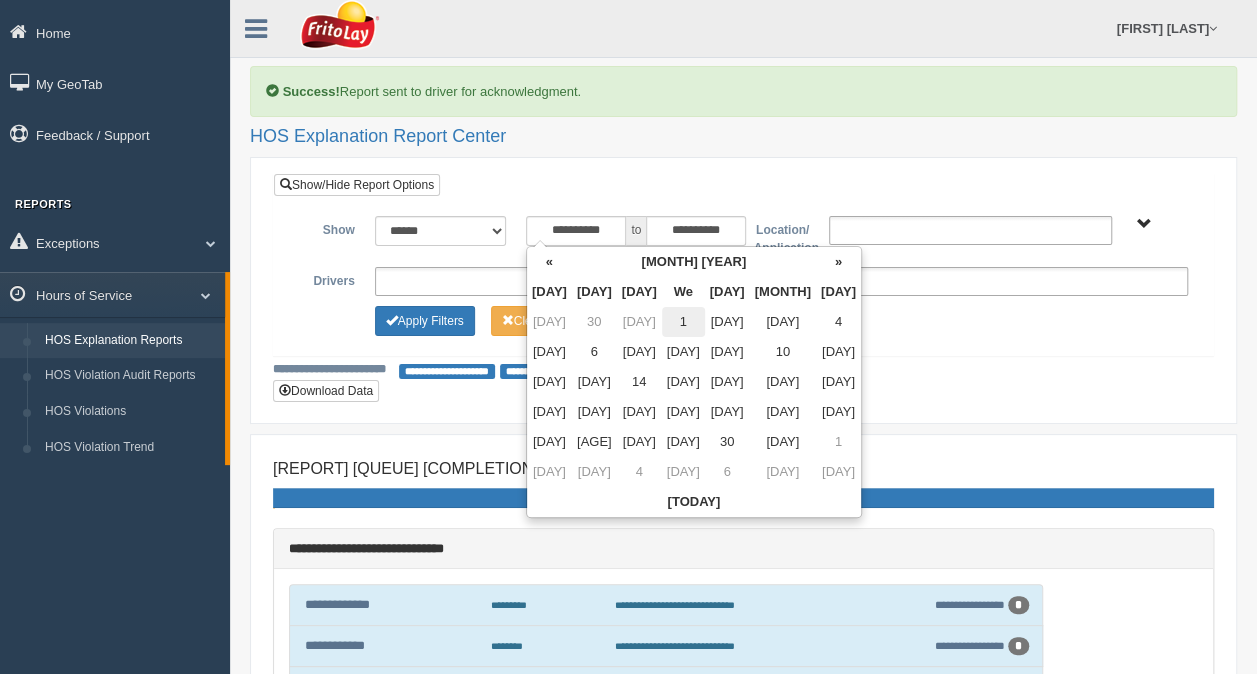 click on "[NUMBER]" at bounding box center [789, 322] 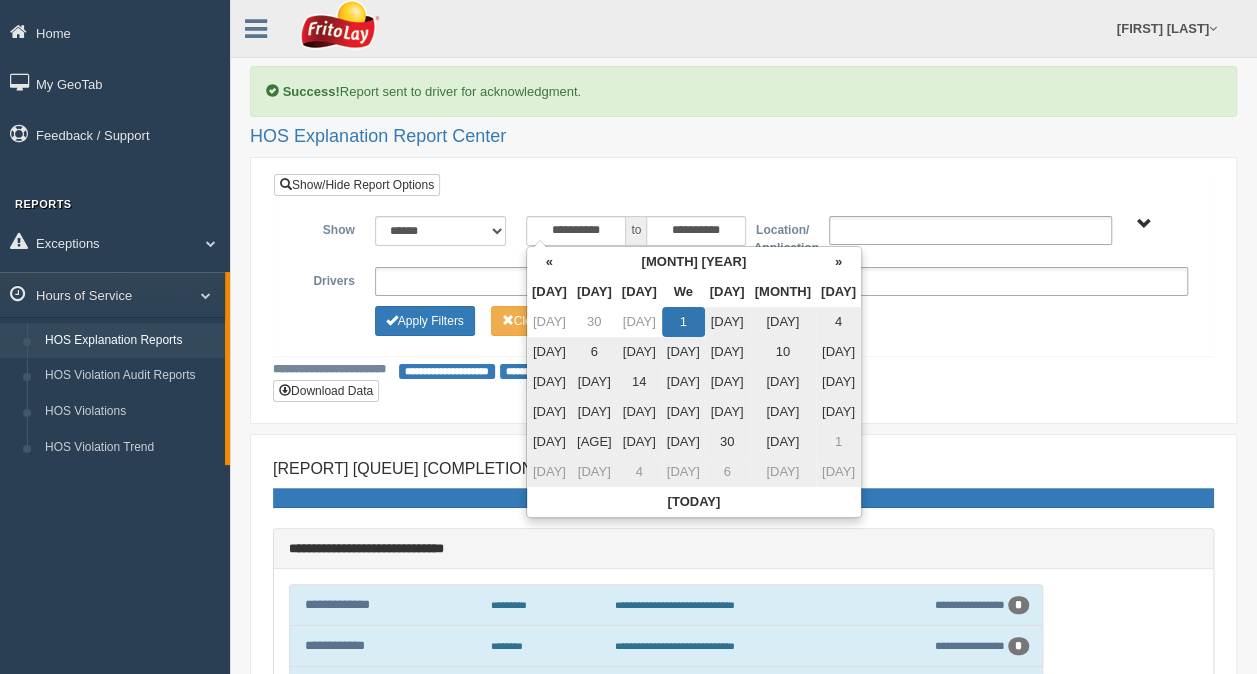 click on "**********" at bounding box center (743, 370) 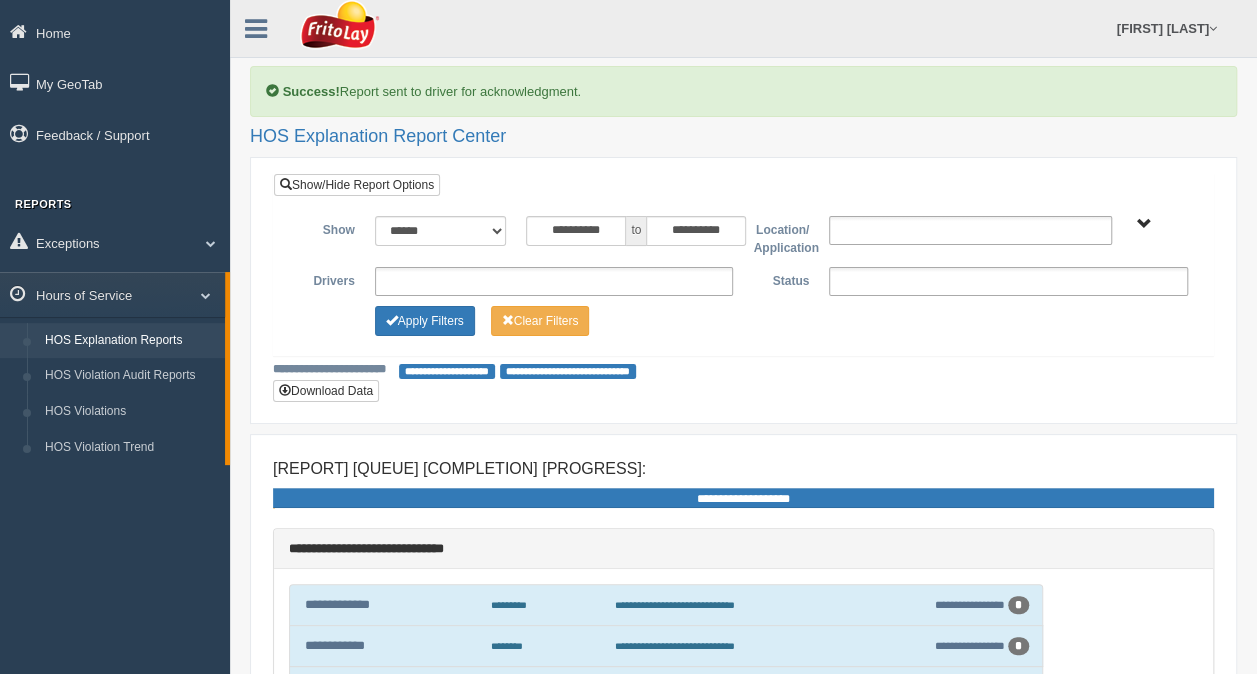 click at bounding box center [554, 281] 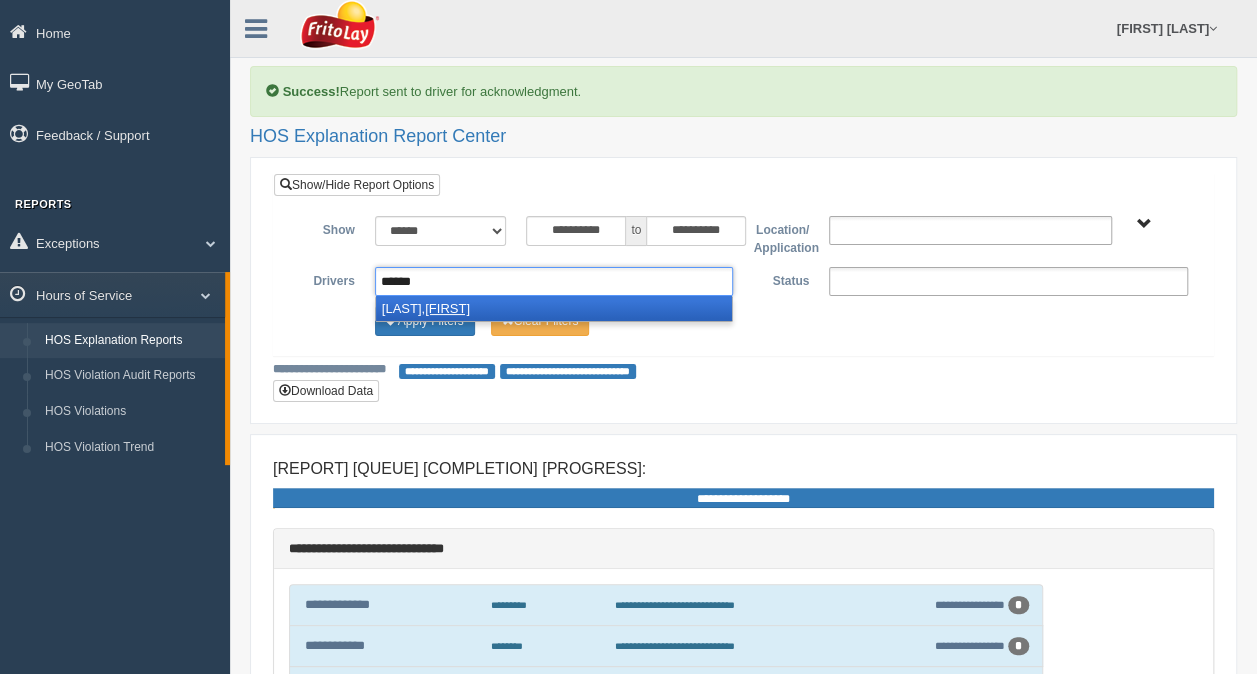 type on "******" 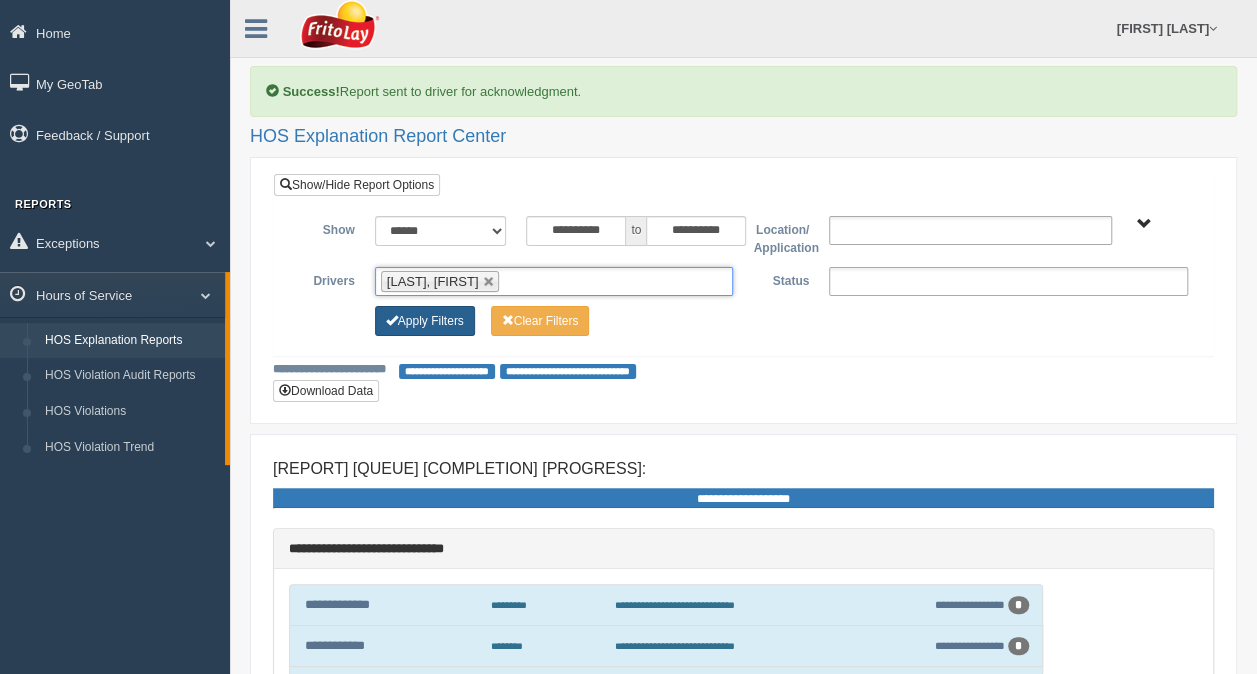 click on "[TERM] [TERM]" at bounding box center (434, 321) 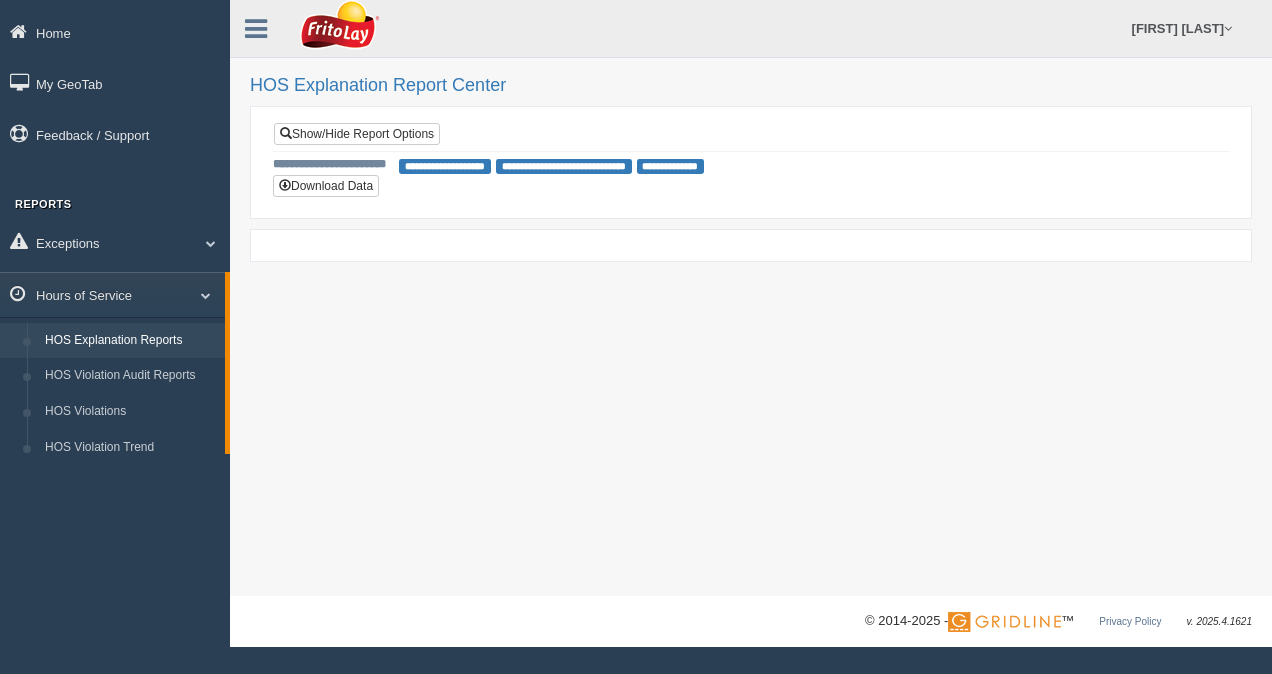 scroll, scrollTop: 0, scrollLeft: 0, axis: both 